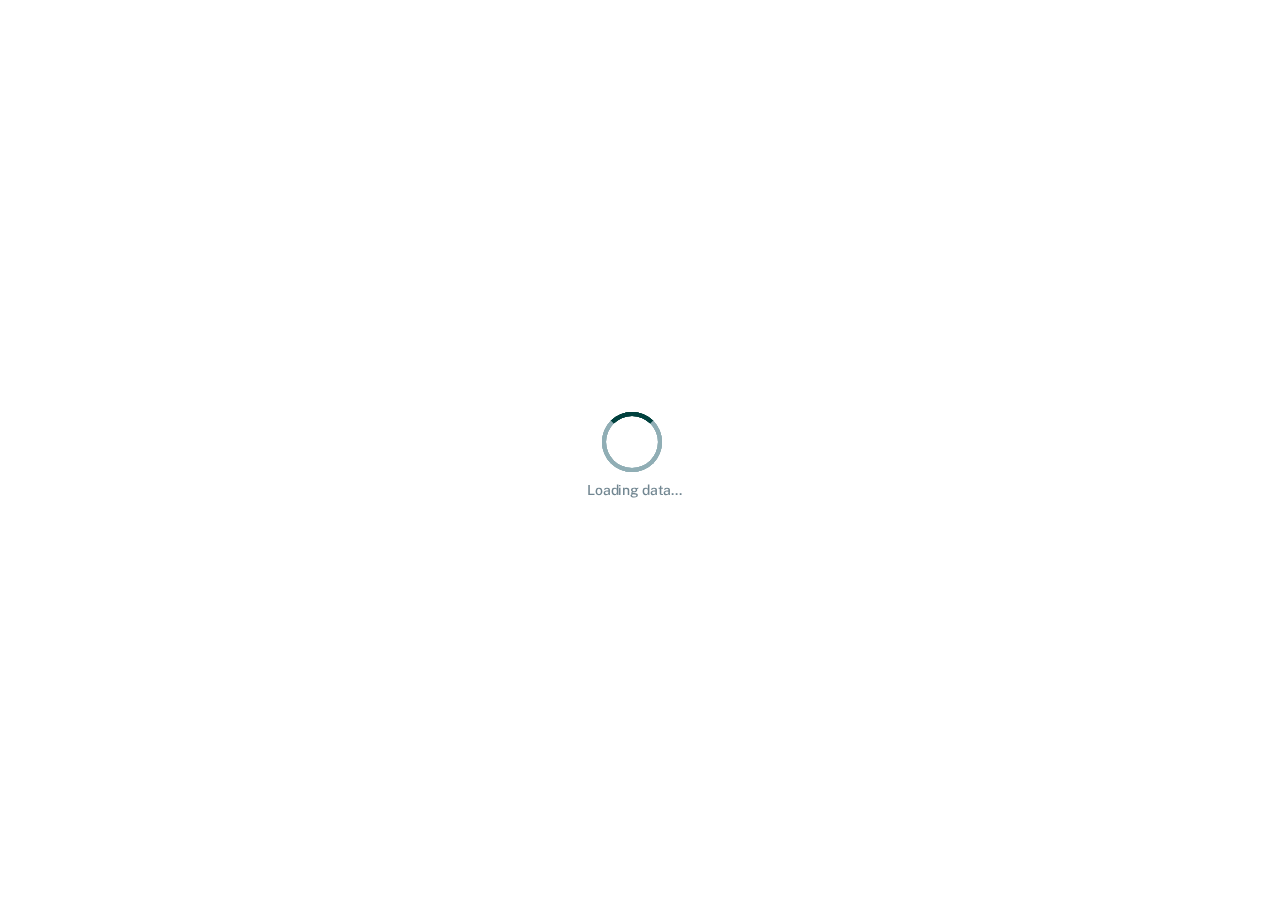 scroll, scrollTop: 0, scrollLeft: 0, axis: both 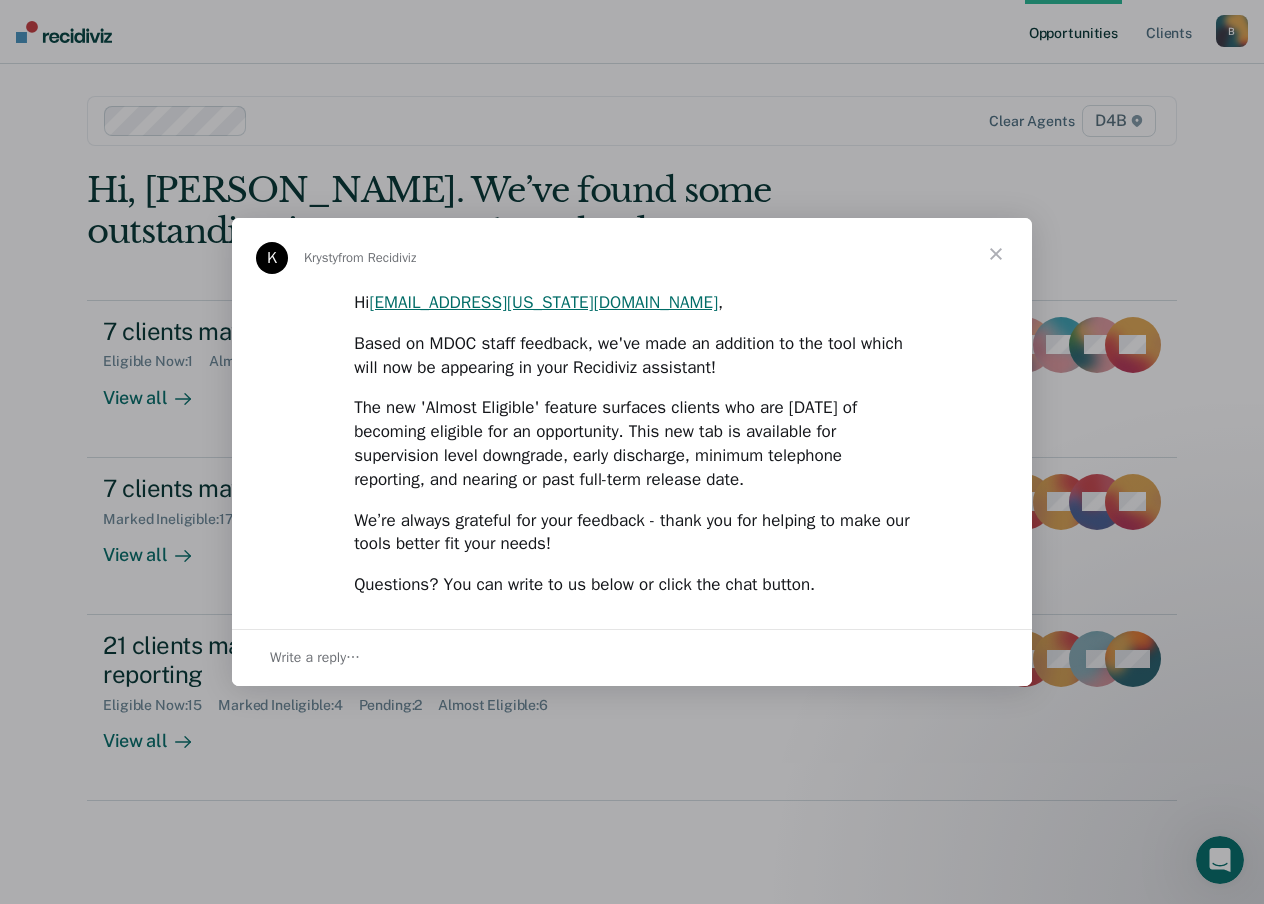 click at bounding box center (996, 254) 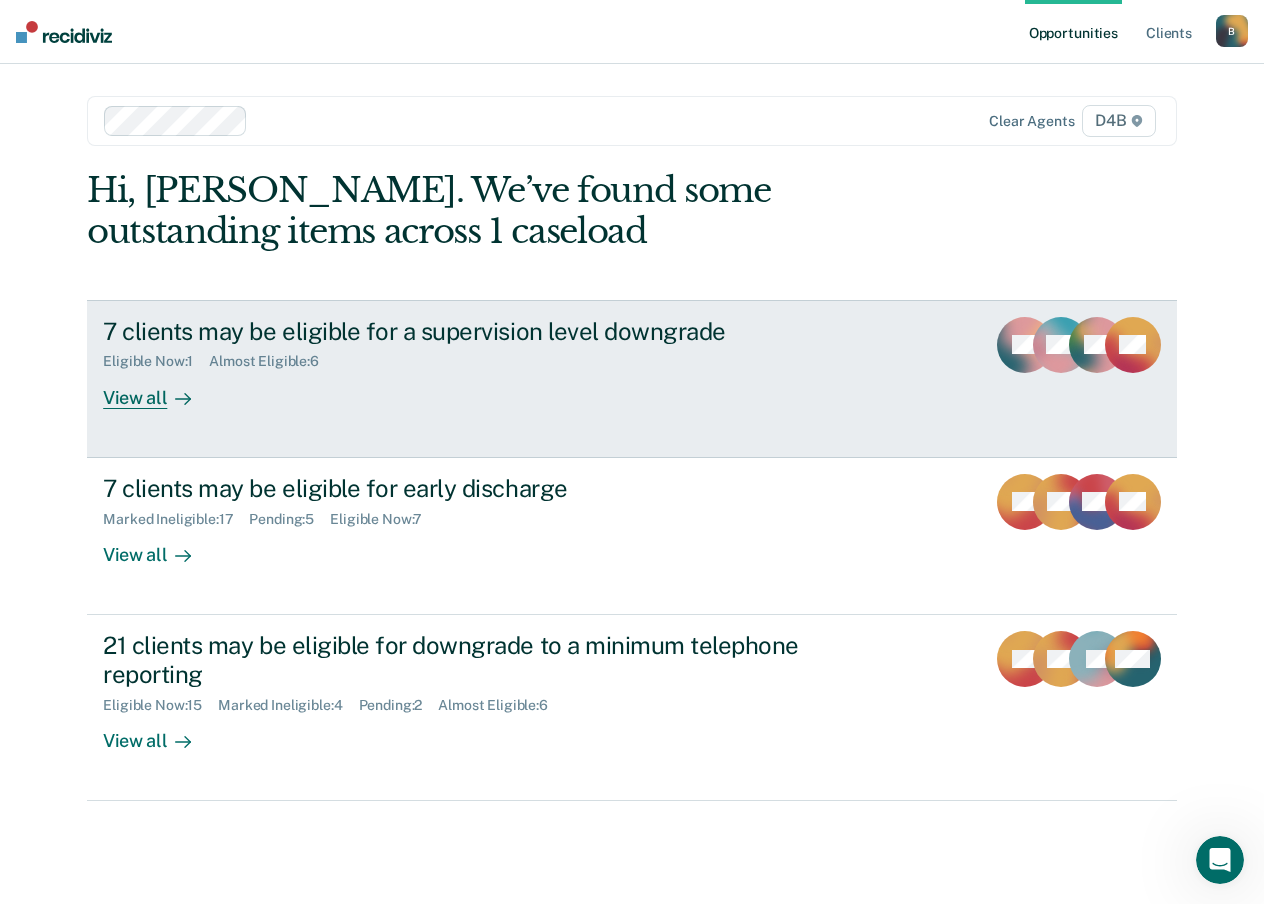click on "View all" at bounding box center [159, 389] 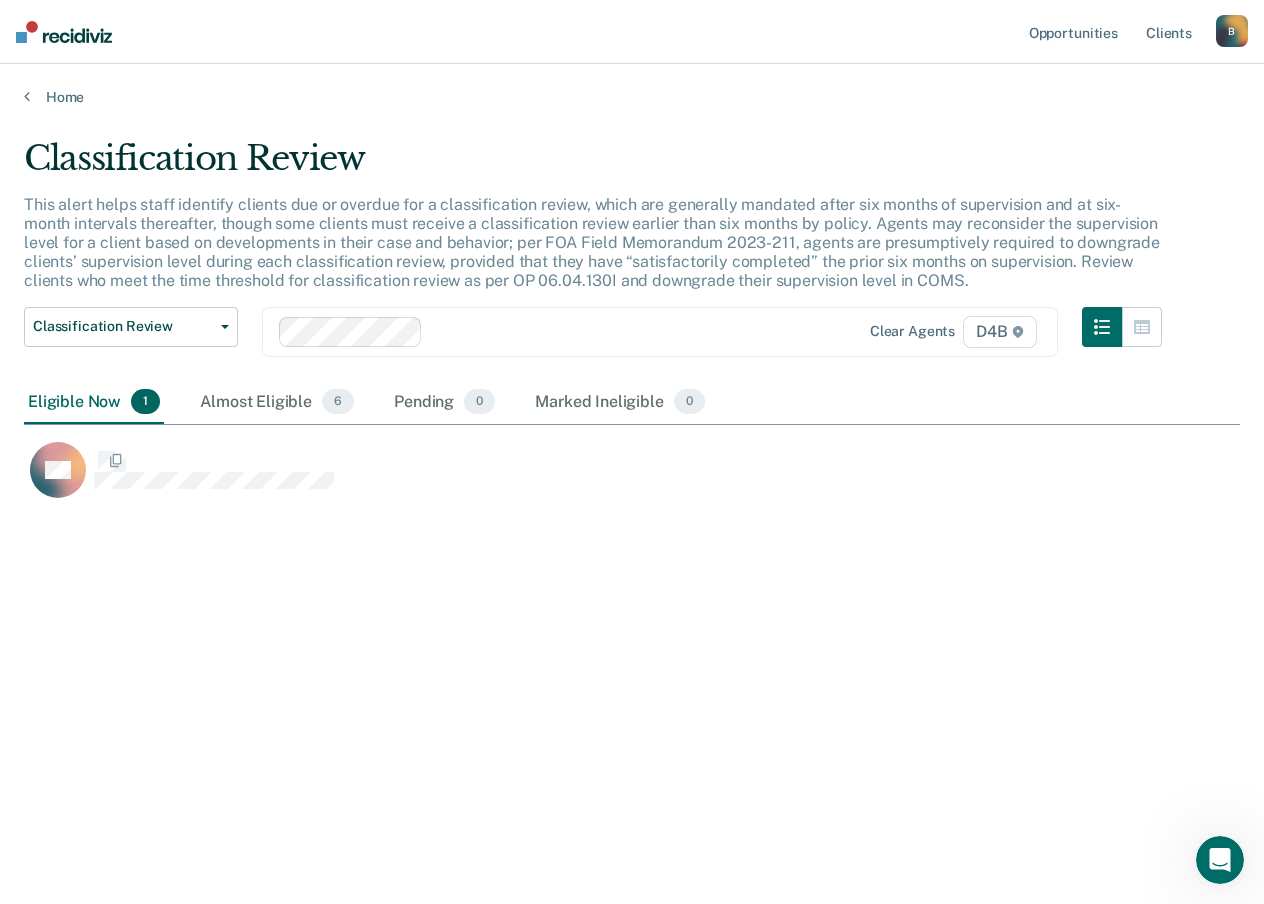 scroll, scrollTop: 16, scrollLeft: 16, axis: both 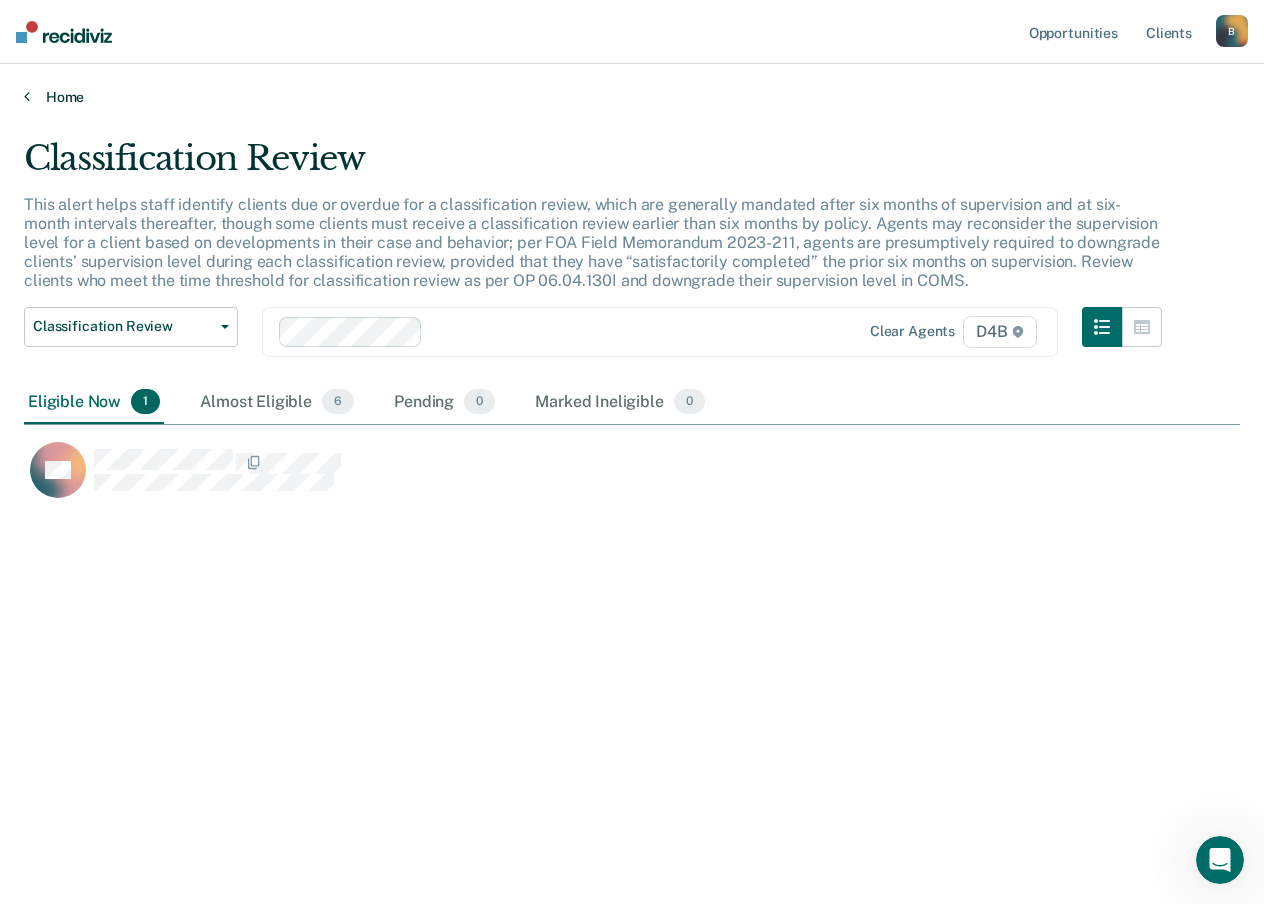 click at bounding box center [27, 96] 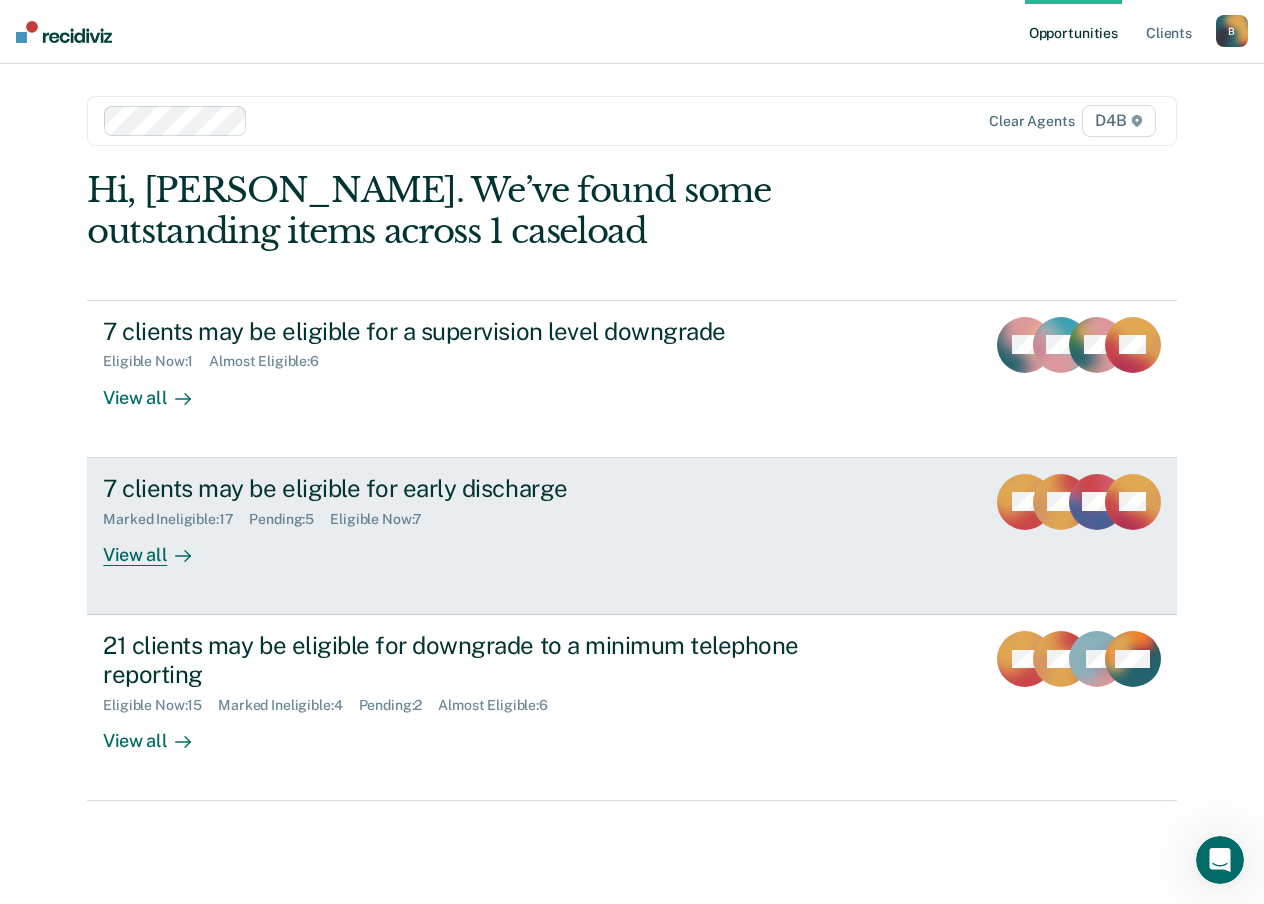 click on "View all" at bounding box center (159, 546) 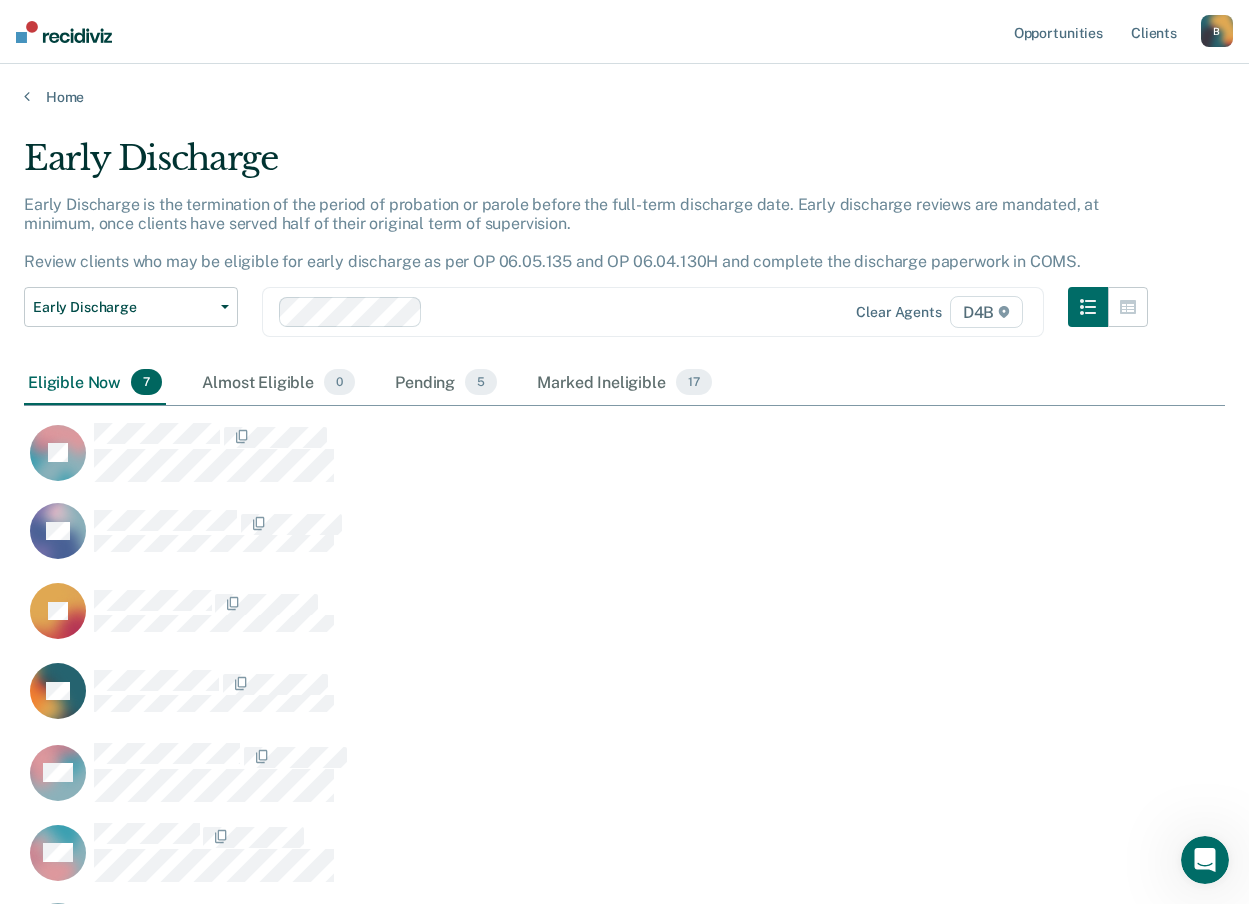 scroll, scrollTop: 16, scrollLeft: 16, axis: both 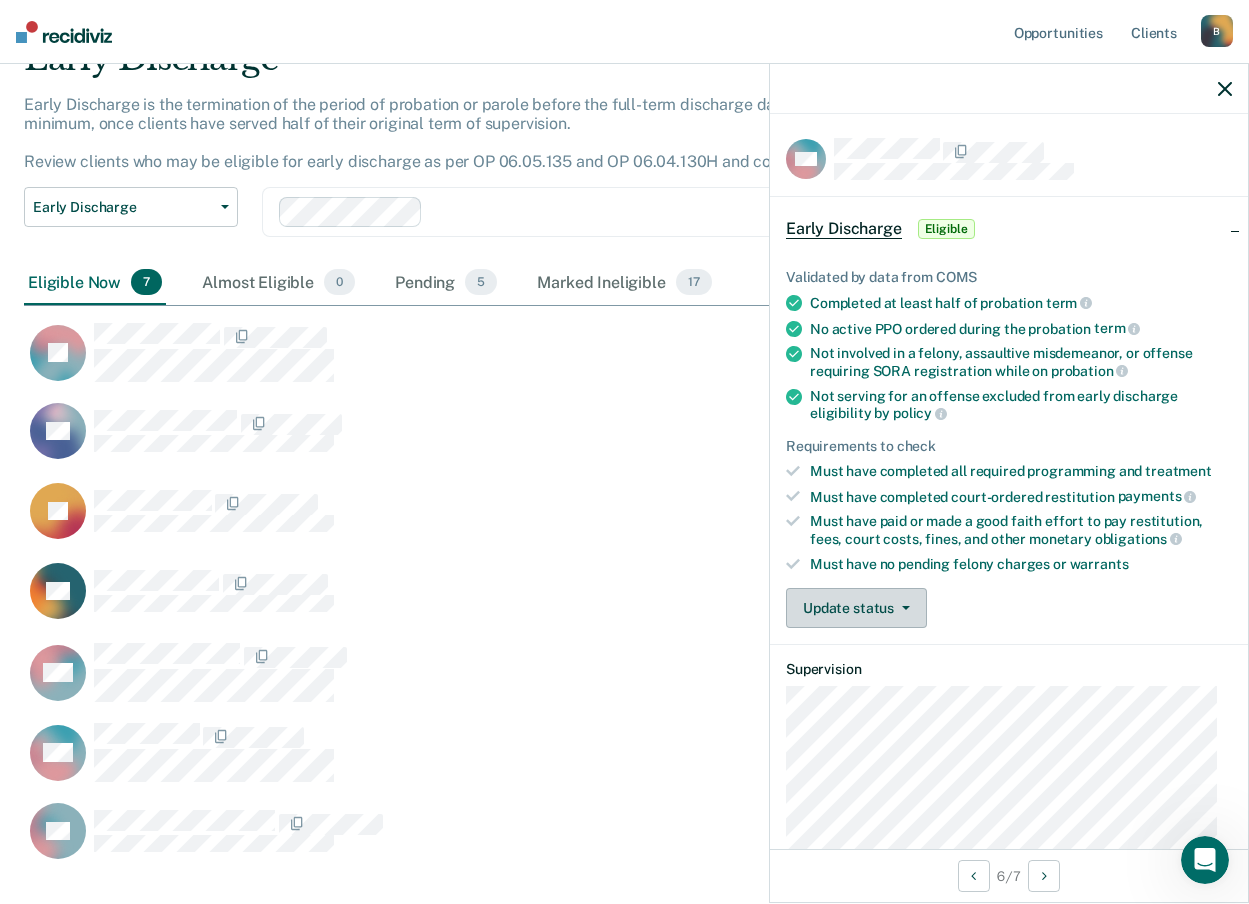 click on "Update status" at bounding box center [856, 608] 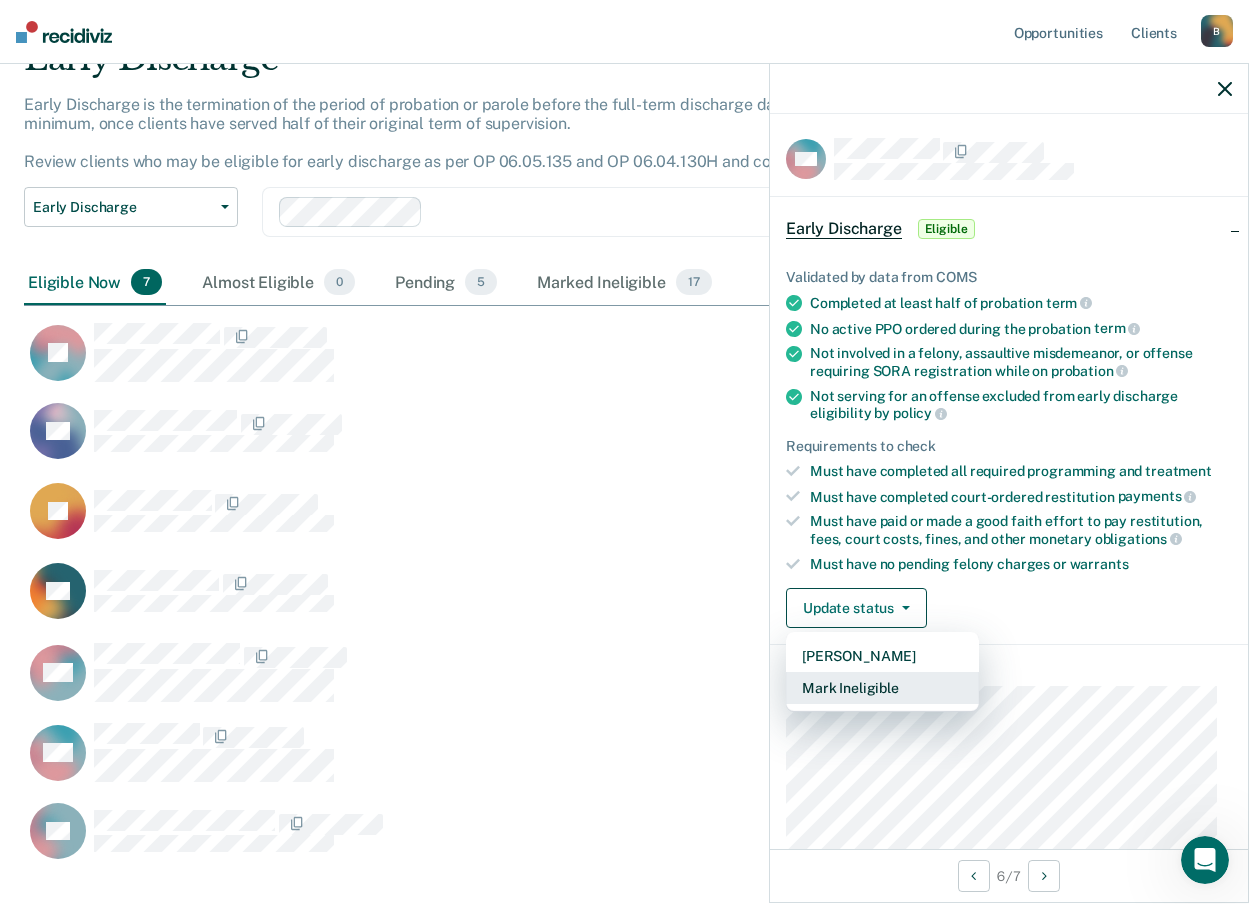 click on "Mark Ineligible" at bounding box center [882, 688] 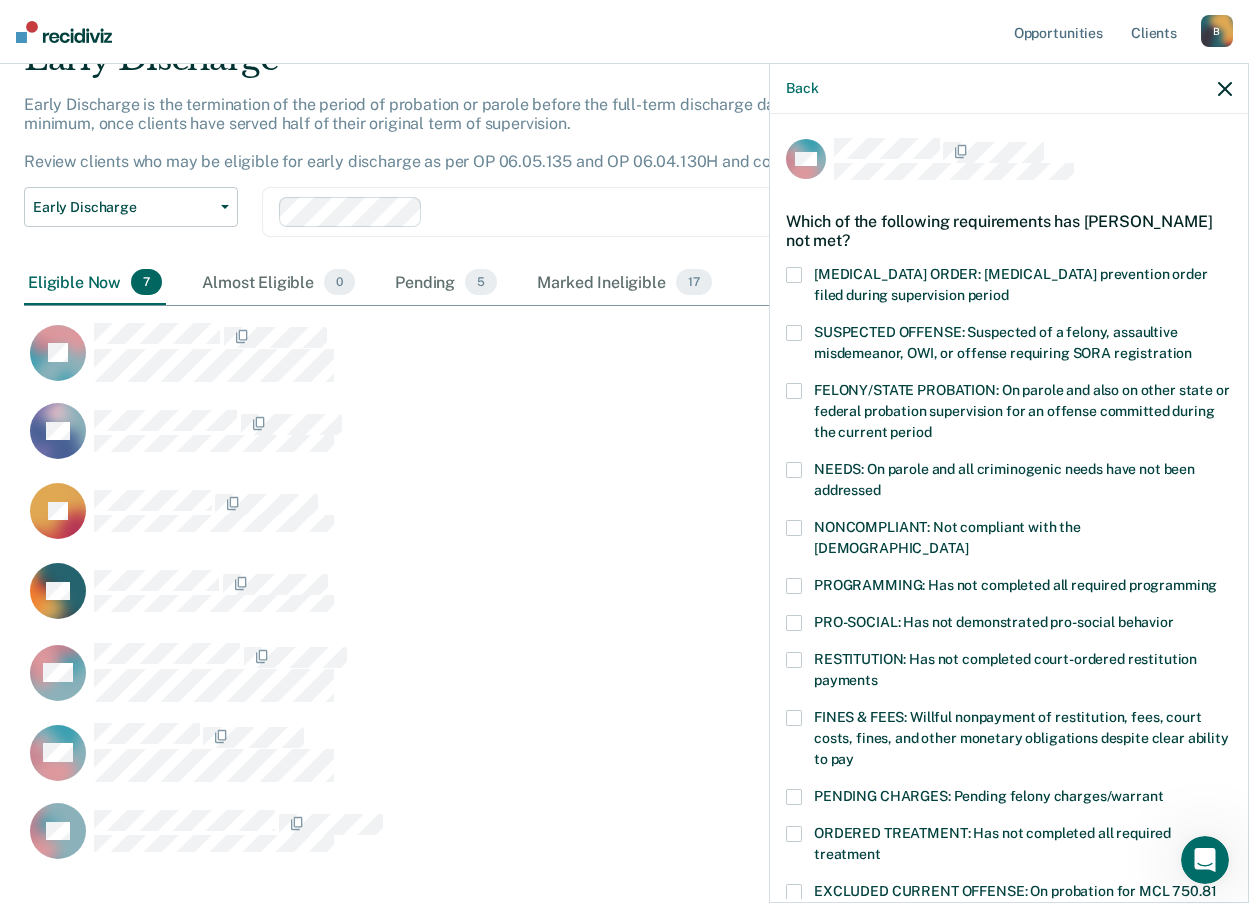 click at bounding box center (794, 391) 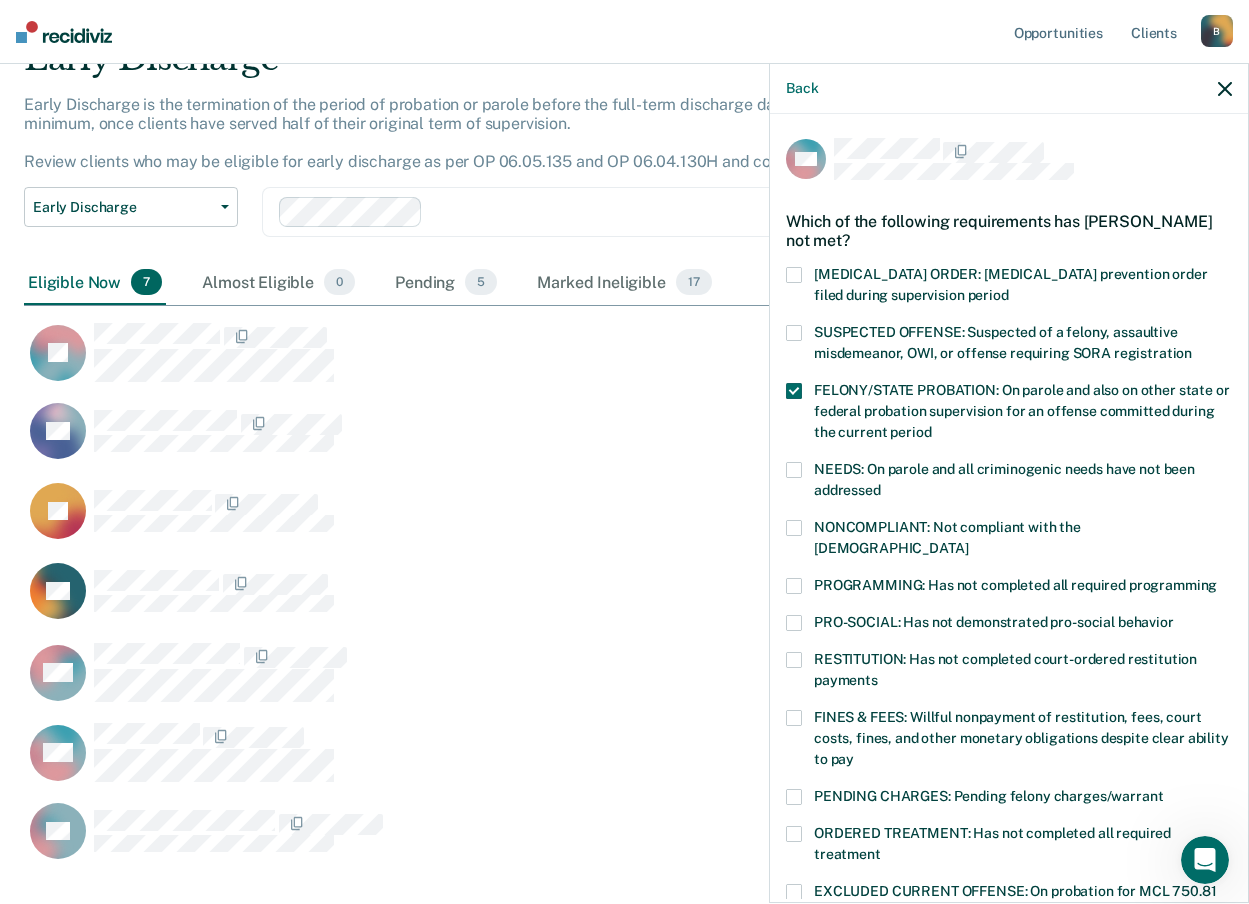 click at bounding box center [794, 391] 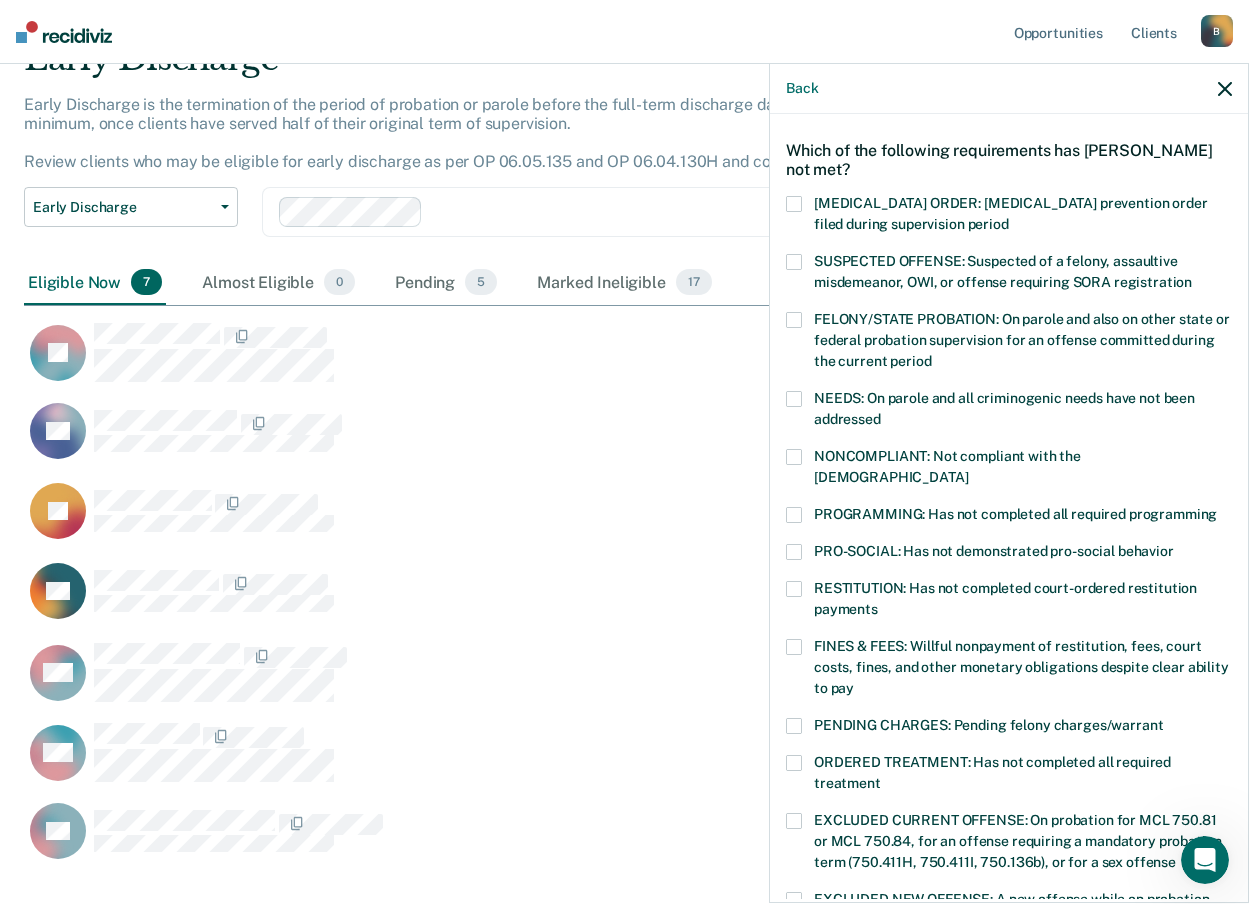scroll, scrollTop: 100, scrollLeft: 0, axis: vertical 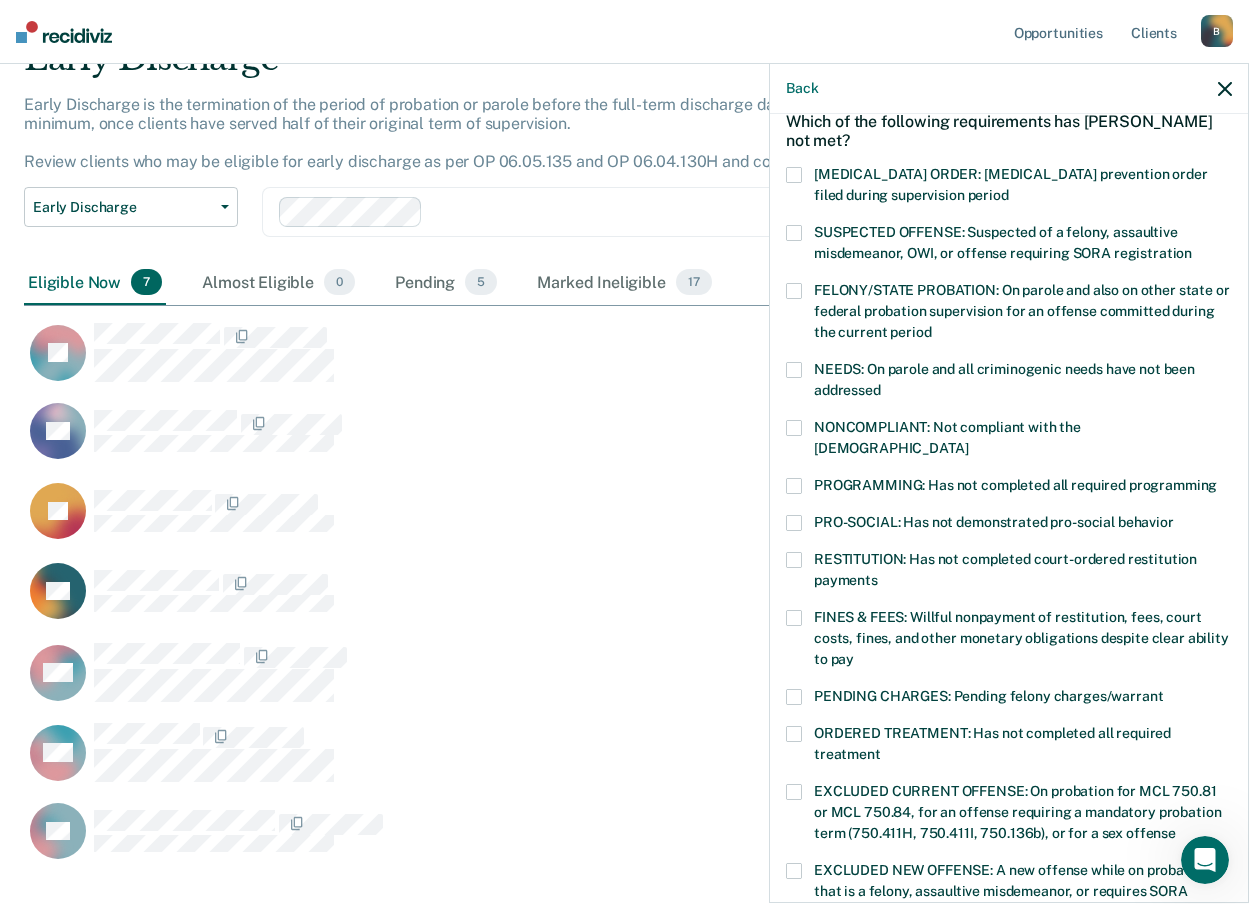 click at bounding box center [794, 618] 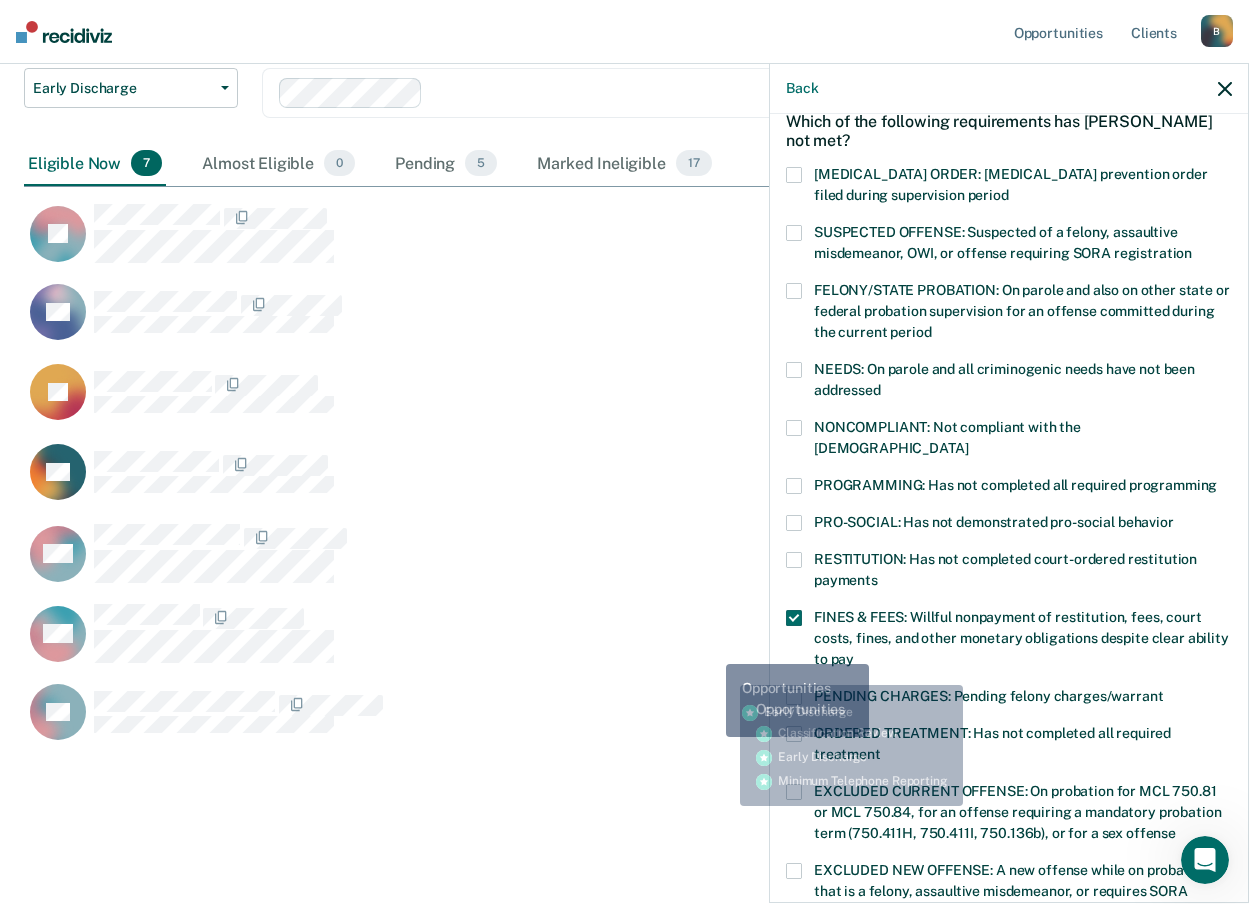 scroll, scrollTop: 222, scrollLeft: 0, axis: vertical 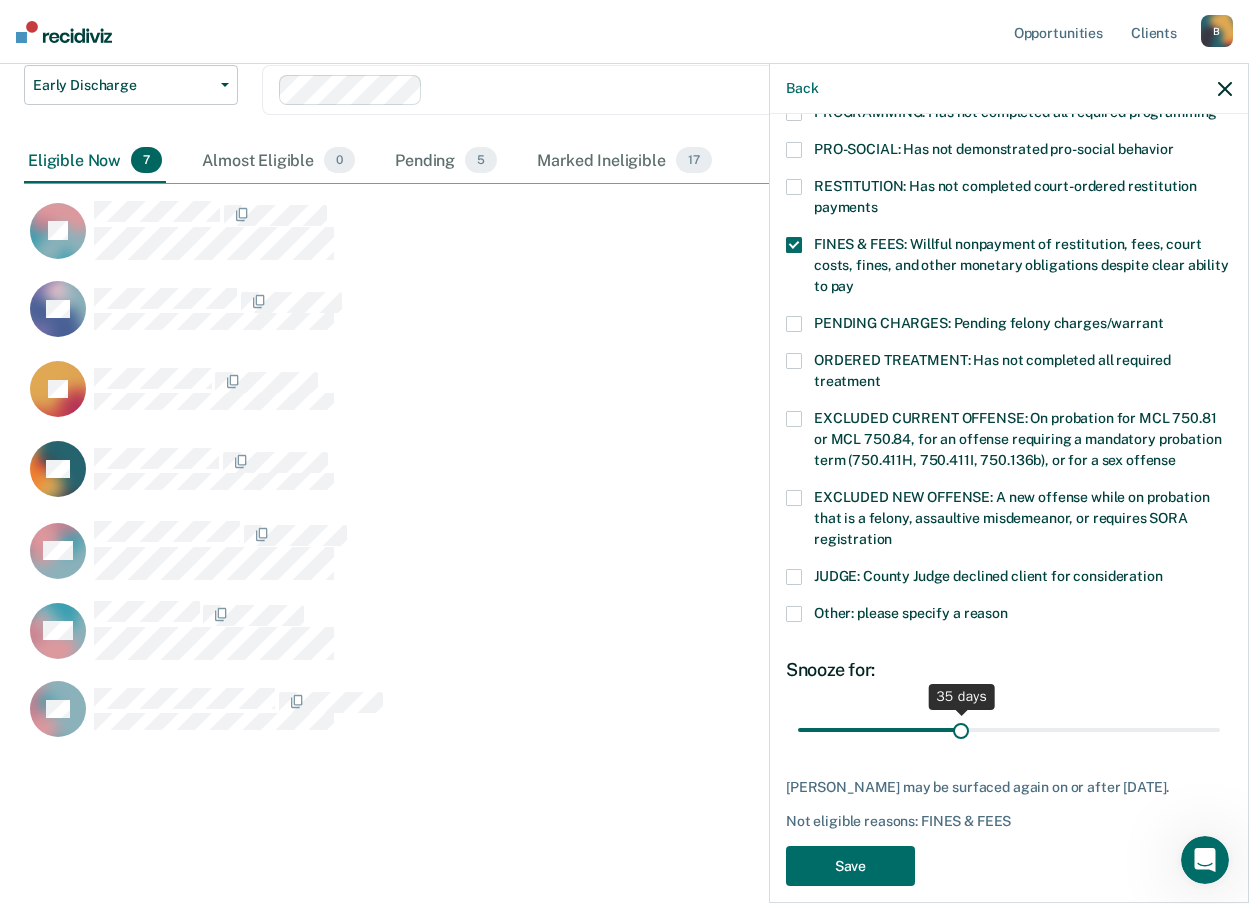 drag, startPoint x: 933, startPoint y: 713, endPoint x: 955, endPoint y: 711, distance: 22.090721 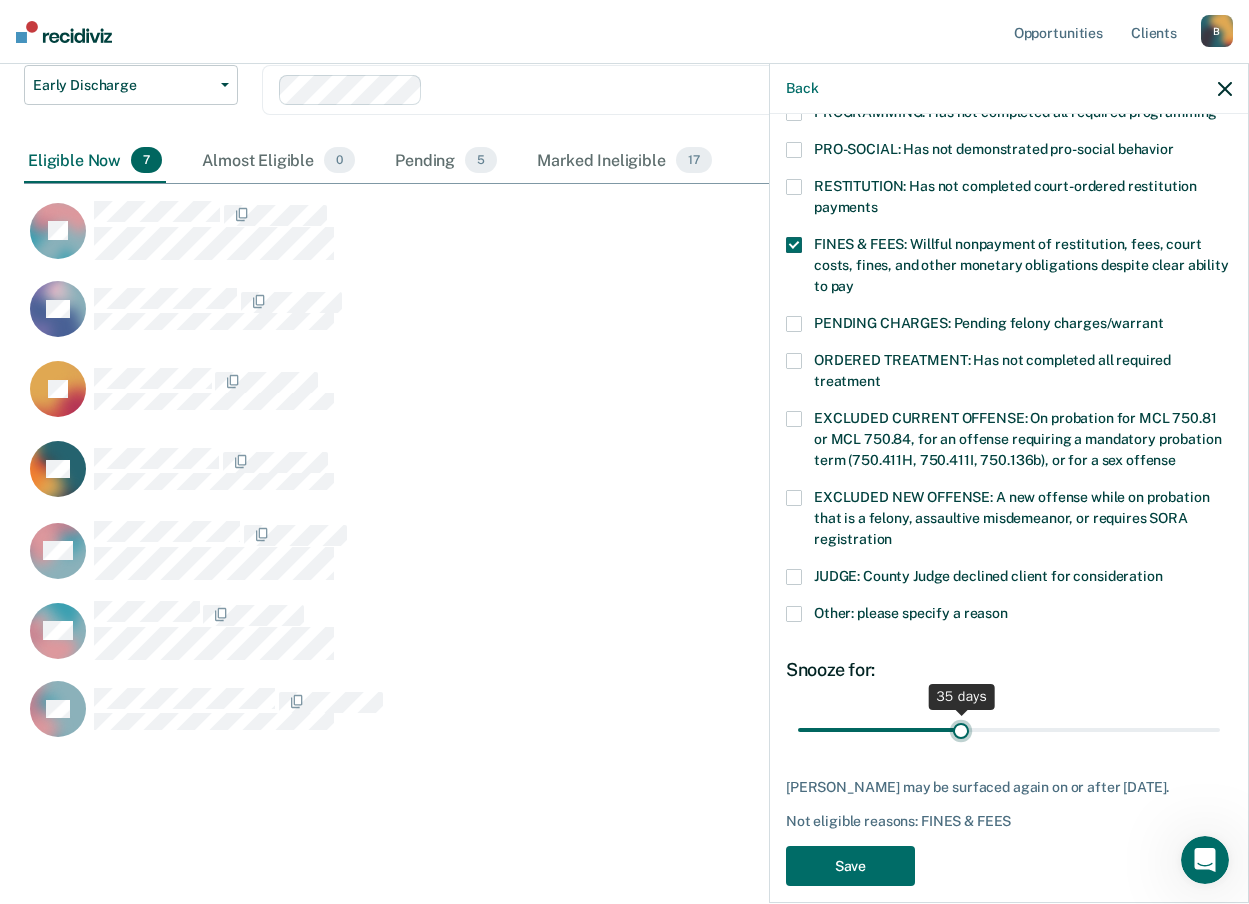 type on "35" 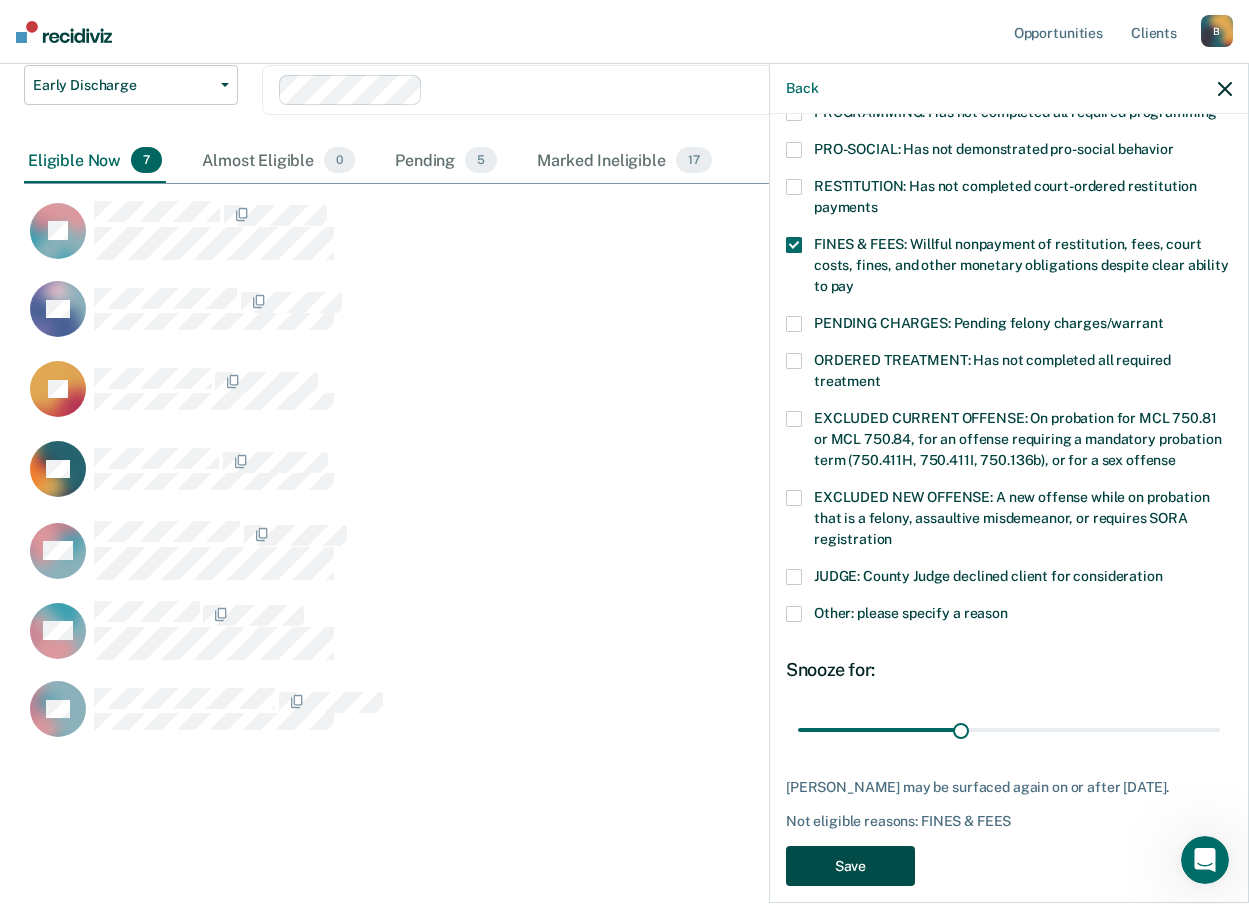 click on "Save" at bounding box center [850, 866] 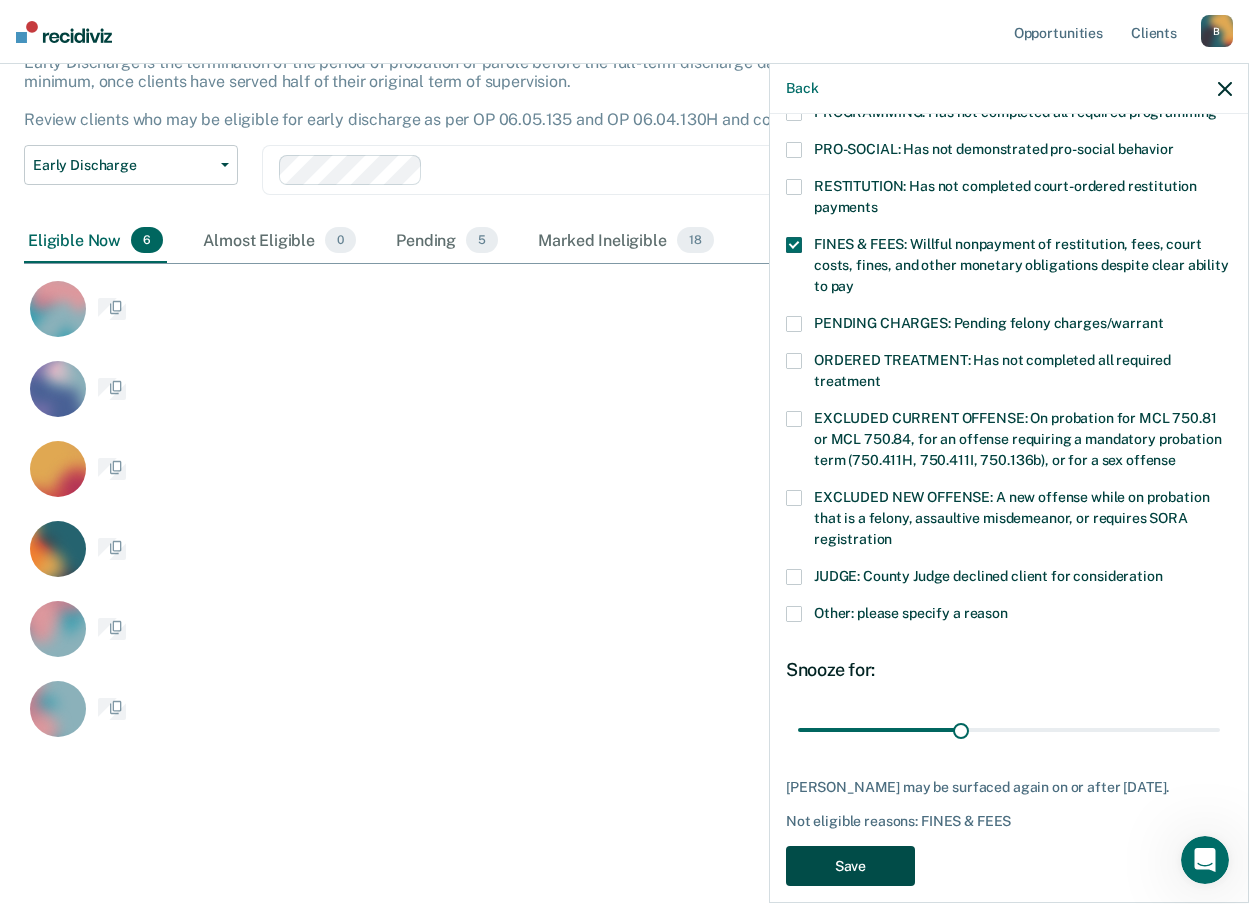 scroll, scrollTop: 142, scrollLeft: 0, axis: vertical 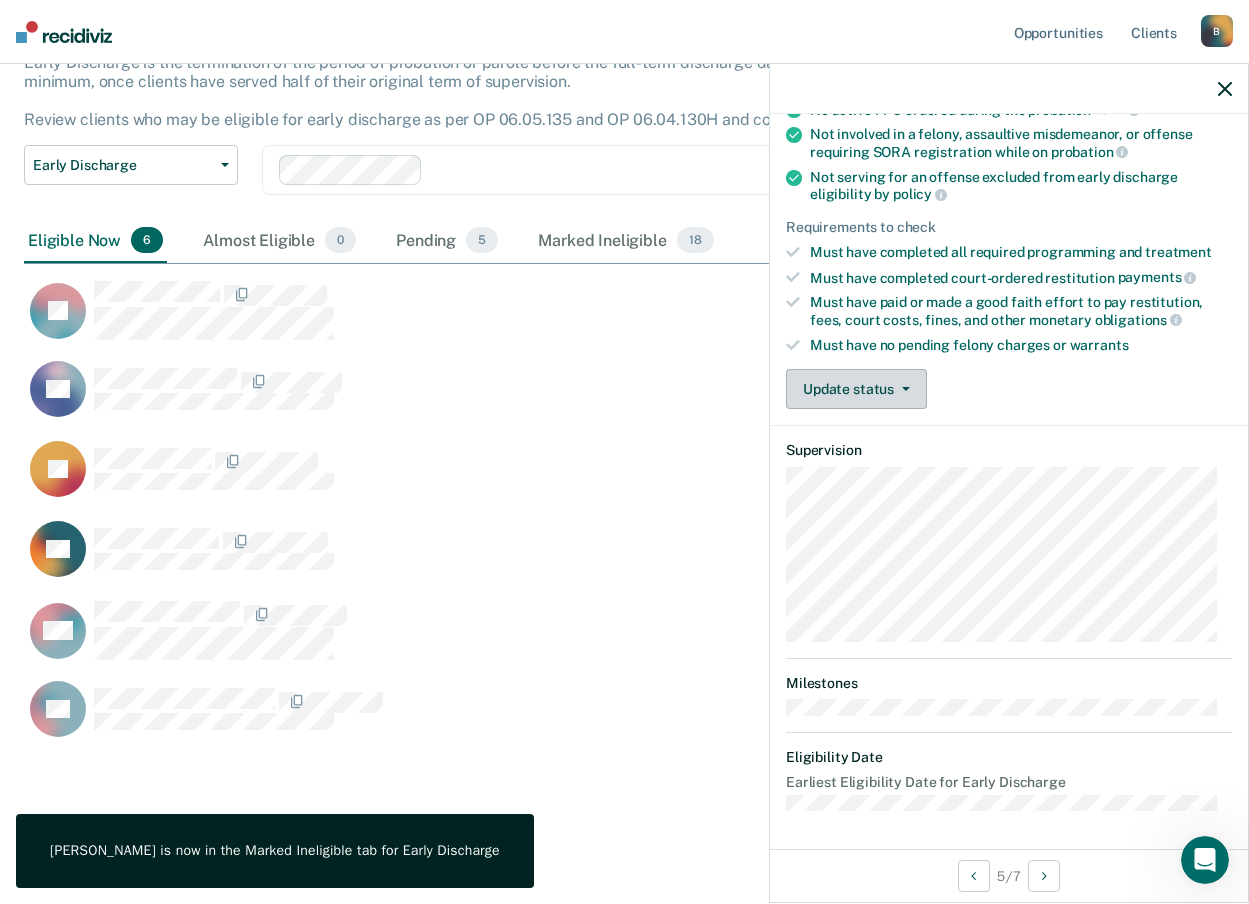 click on "Update status" at bounding box center [856, 389] 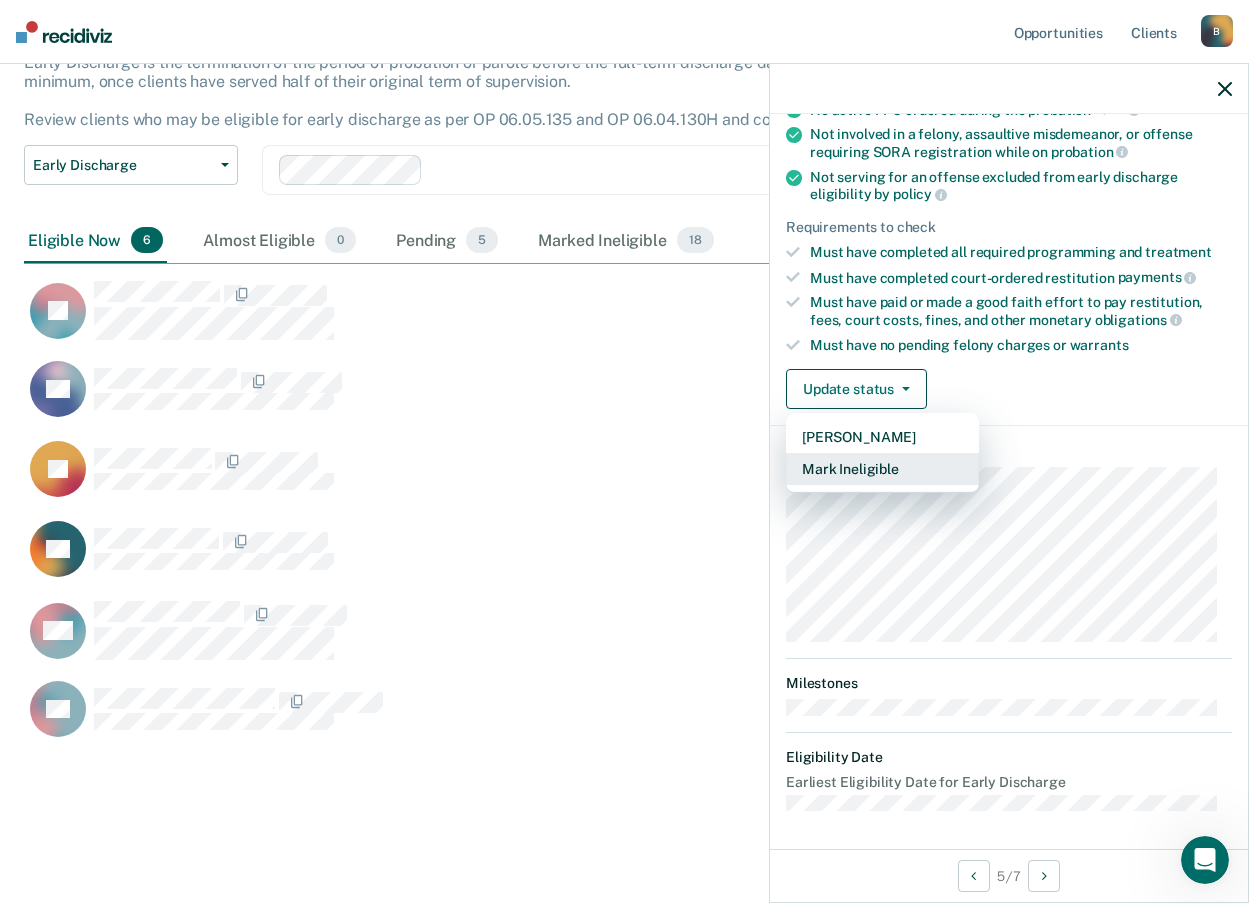 click on "Mark Ineligible" at bounding box center [882, 469] 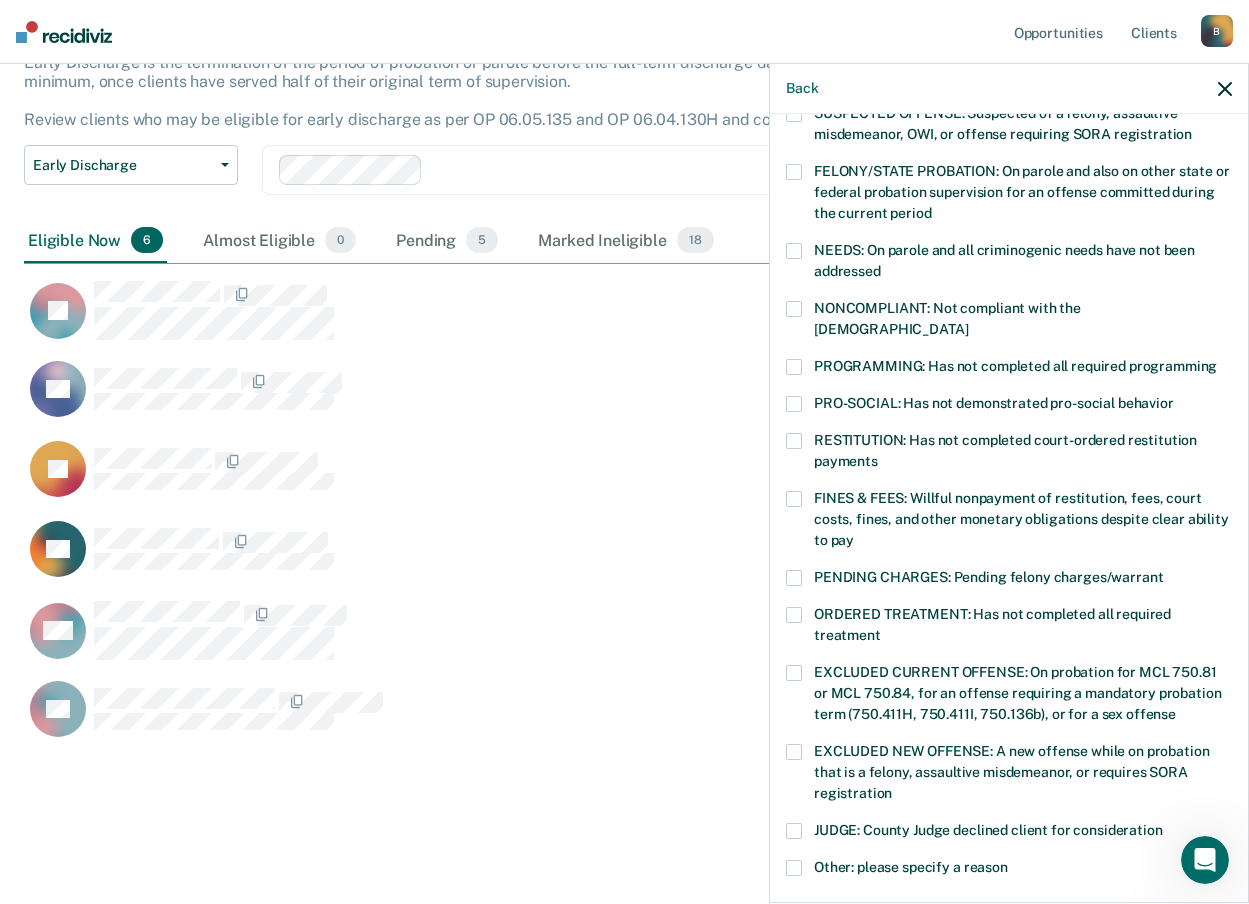 click at bounding box center [794, 499] 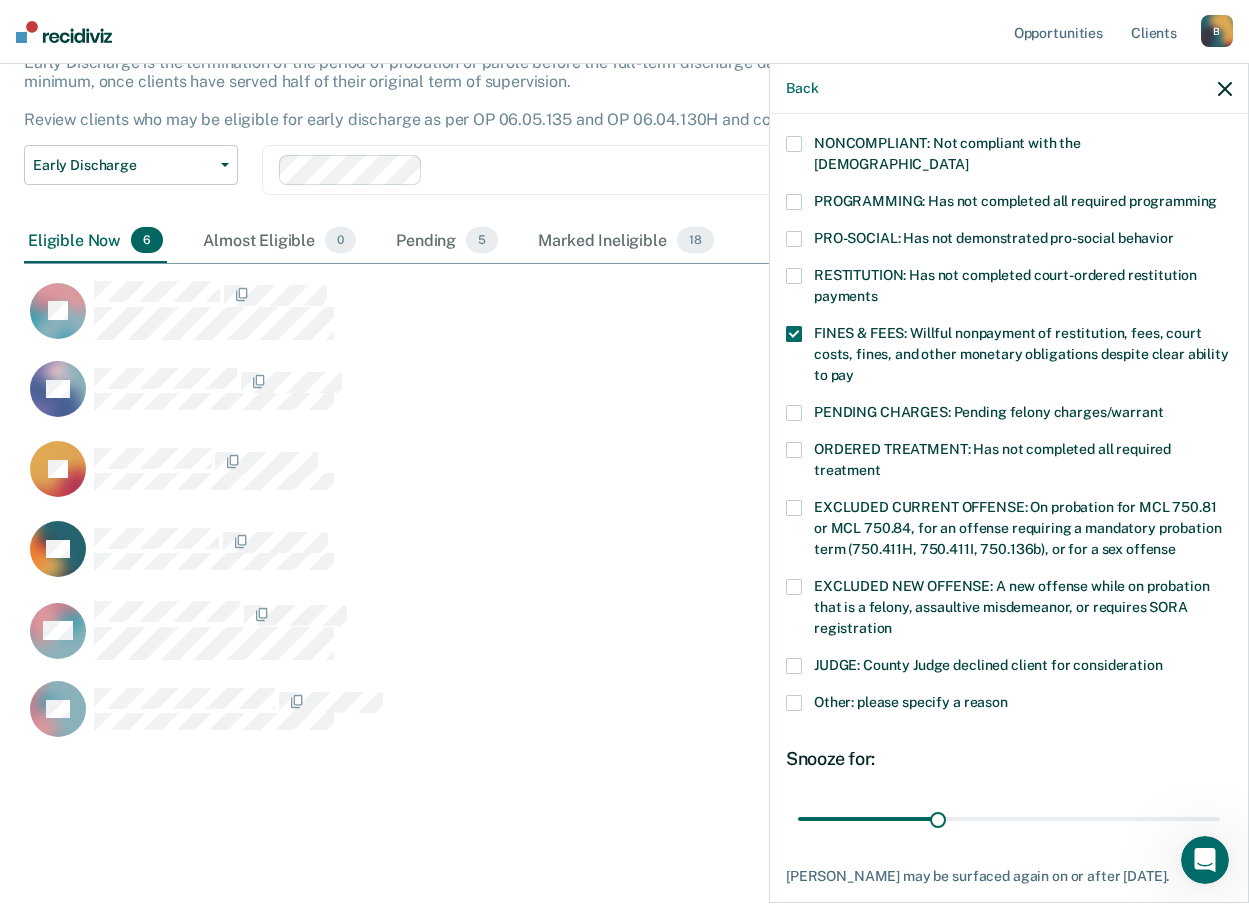 scroll, scrollTop: 490, scrollLeft: 0, axis: vertical 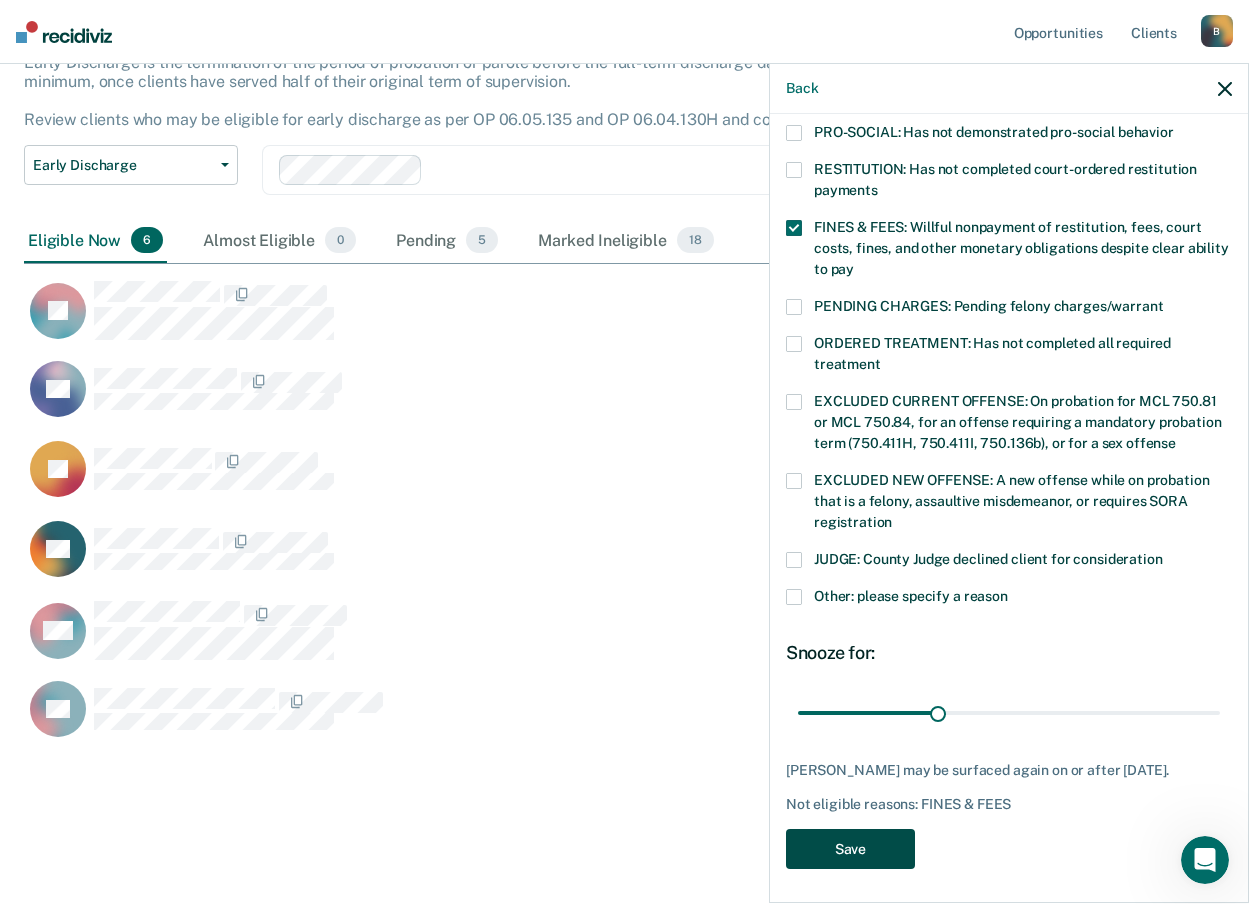 click on "Save" at bounding box center [850, 849] 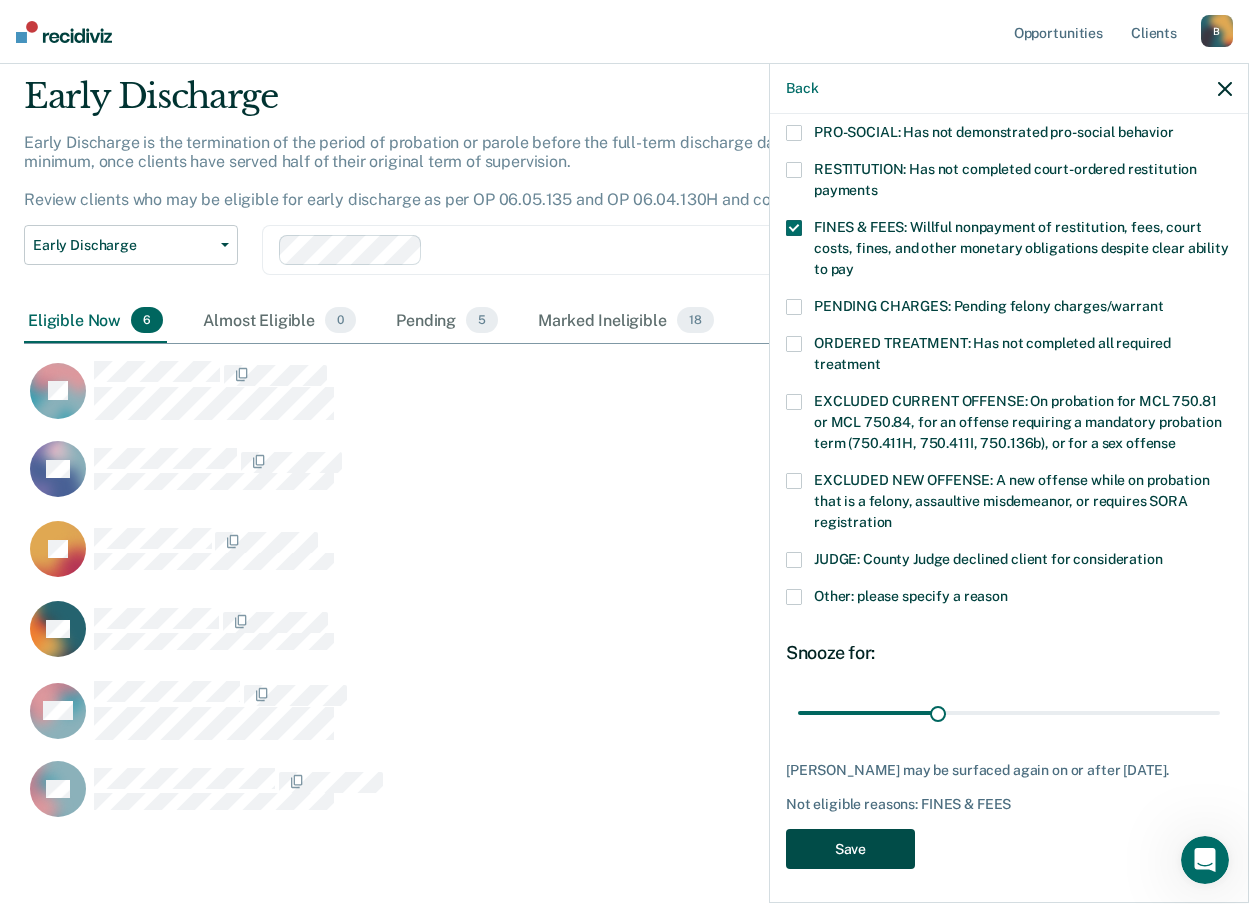 scroll, scrollTop: 663, scrollLeft: 1186, axis: both 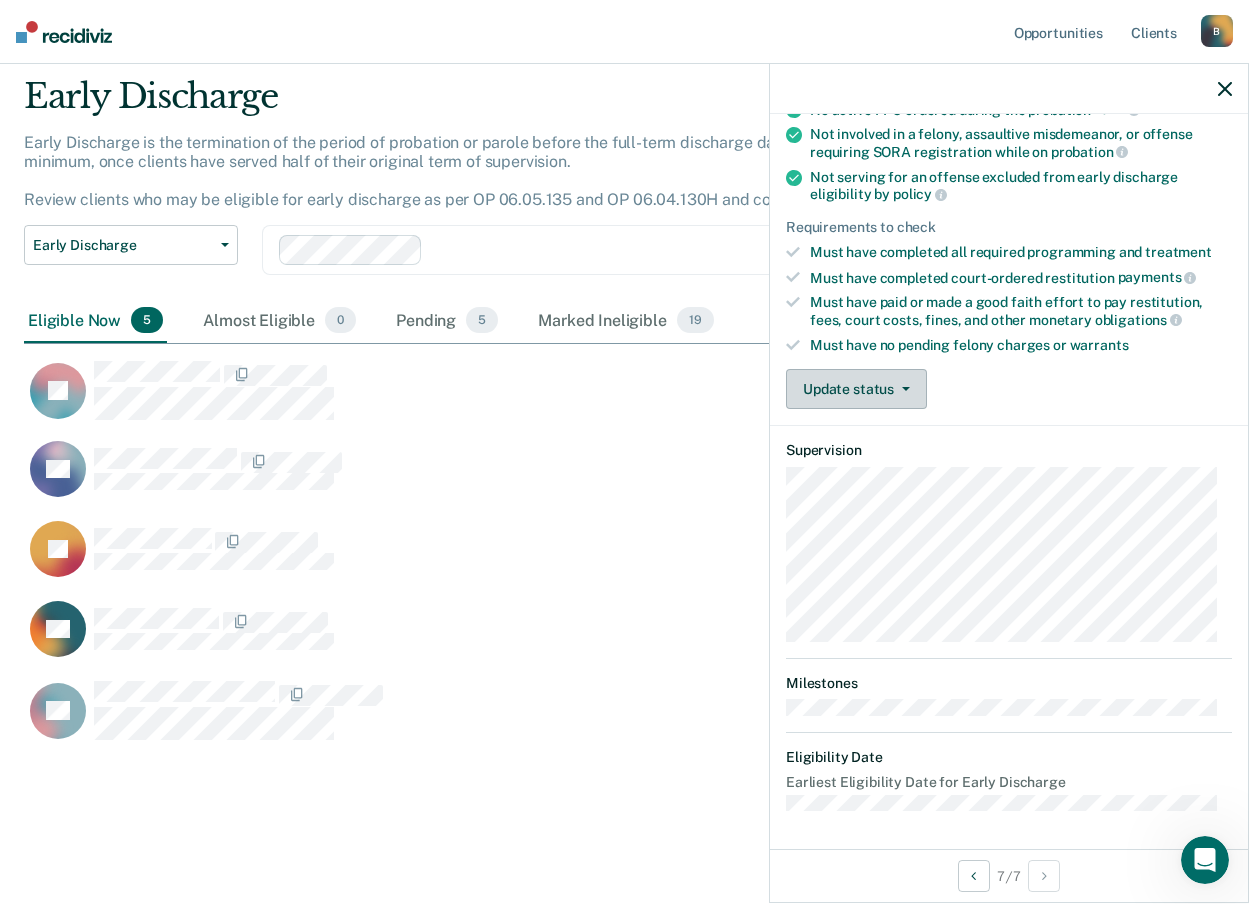 click on "Update status" at bounding box center [856, 389] 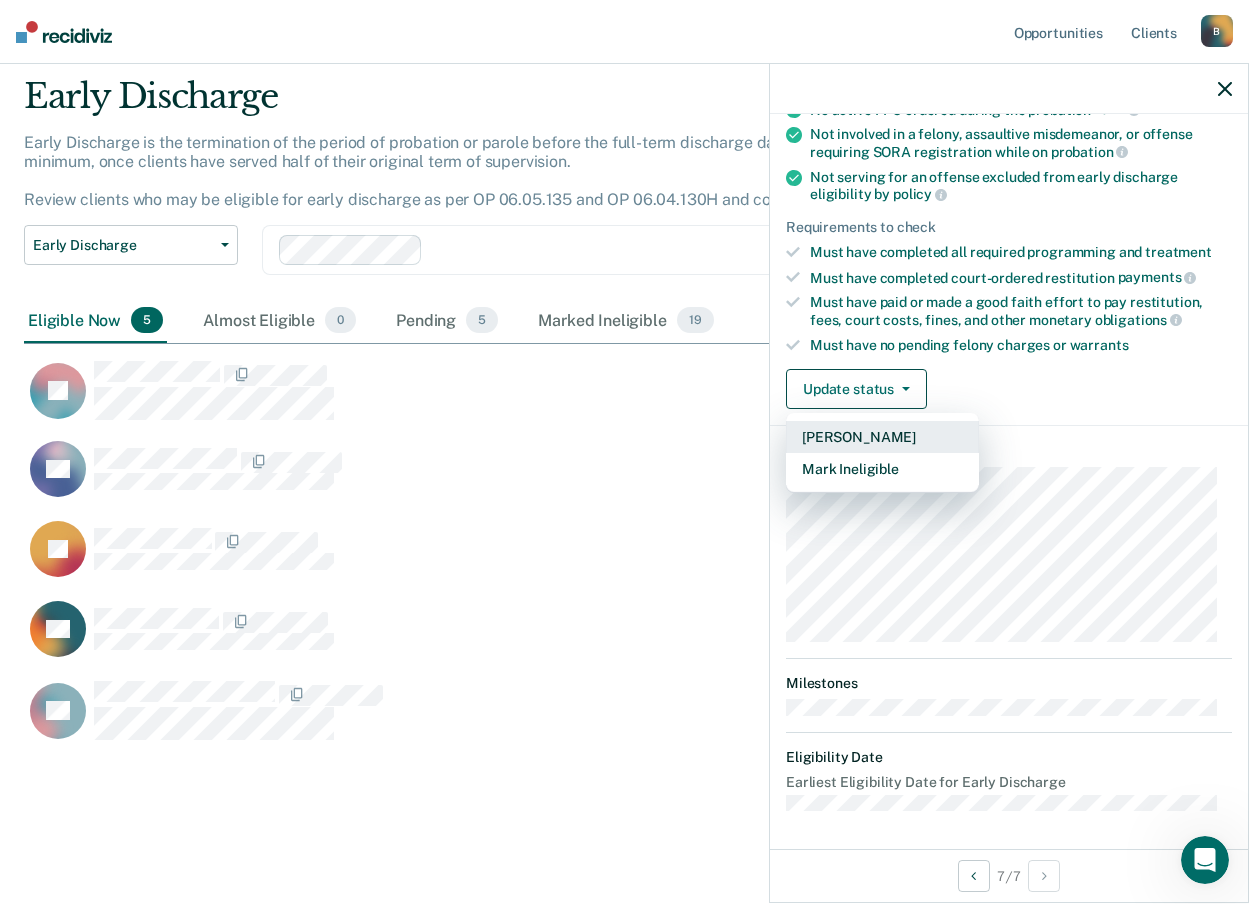 click on "[PERSON_NAME]" at bounding box center (882, 437) 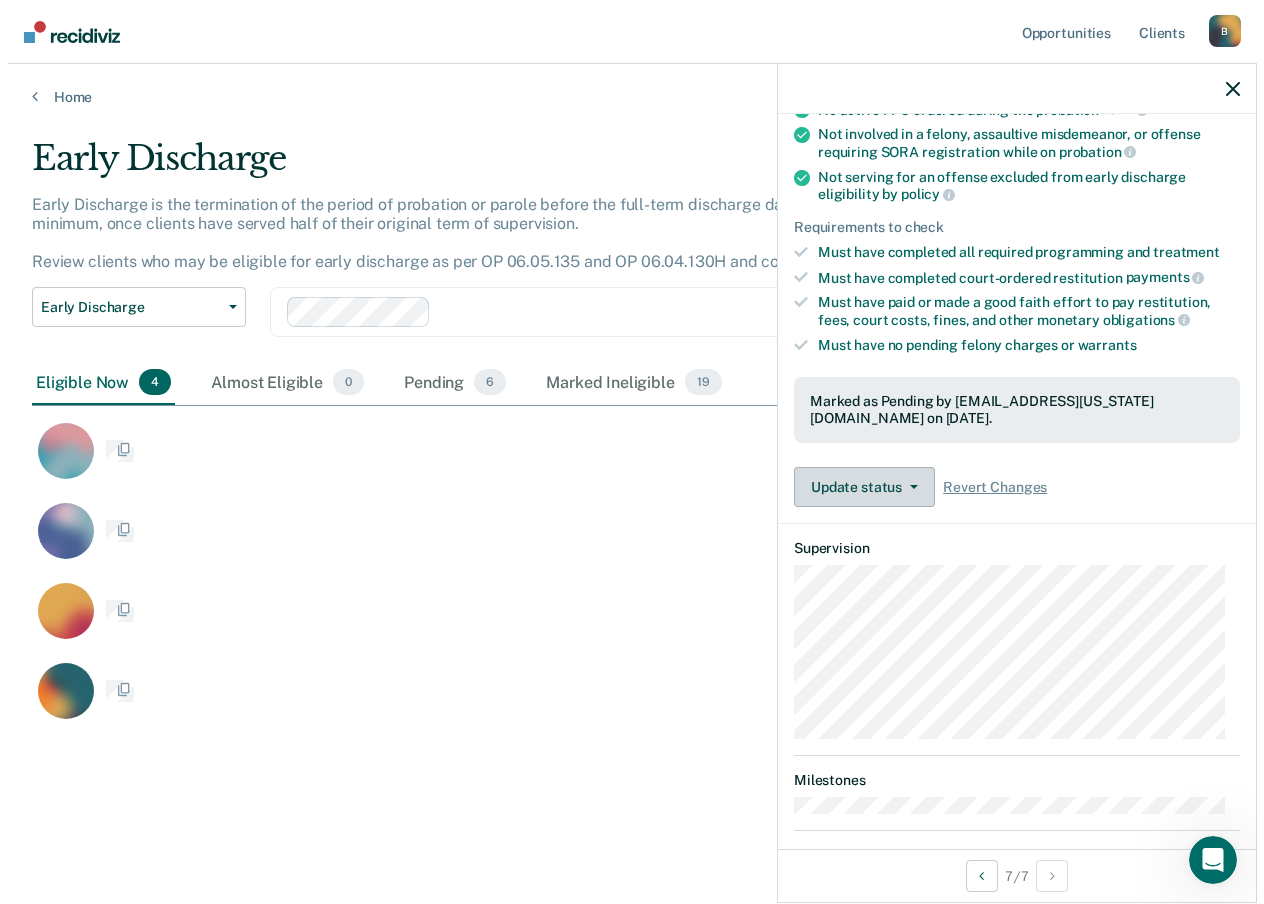 scroll, scrollTop: 0, scrollLeft: 0, axis: both 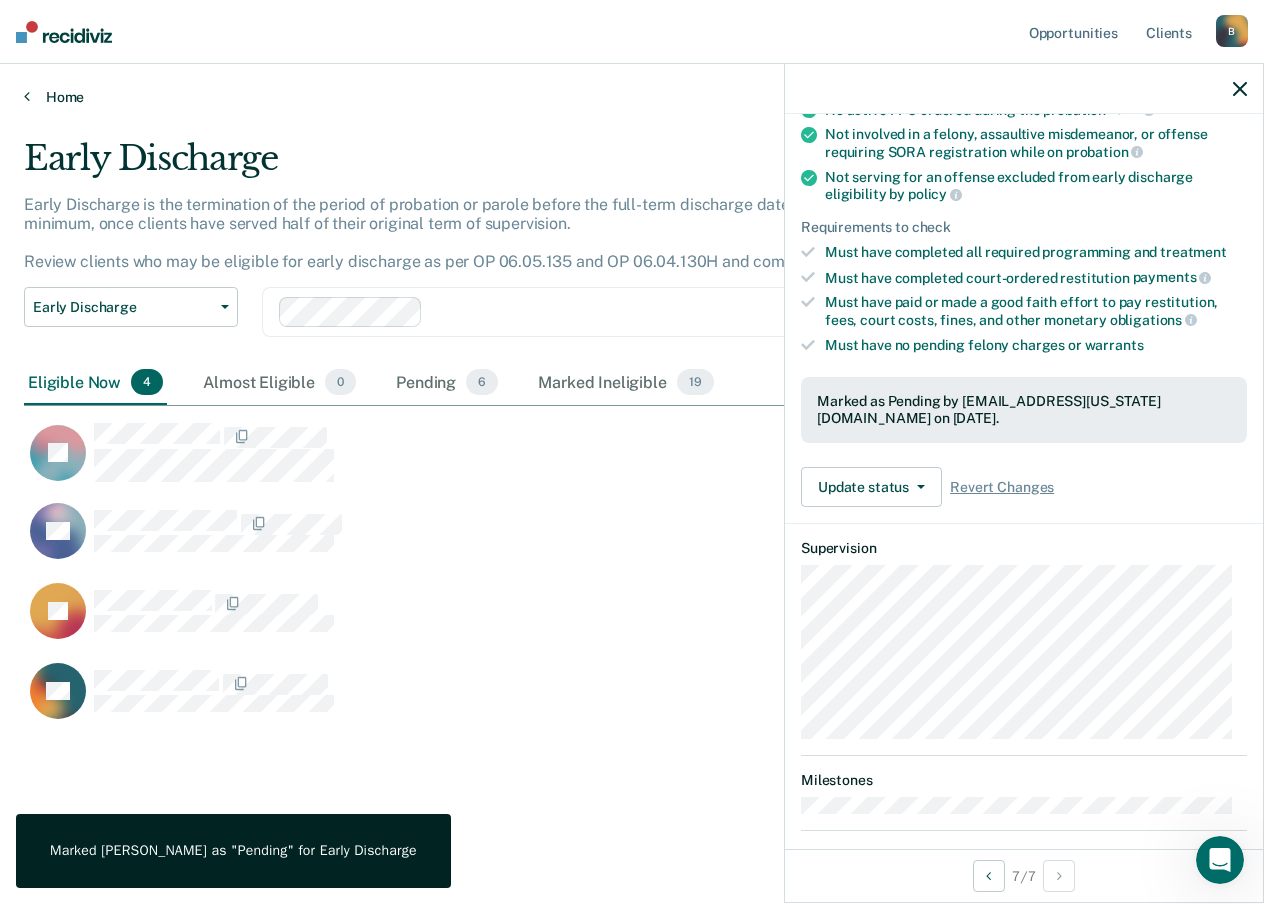 click at bounding box center [27, 96] 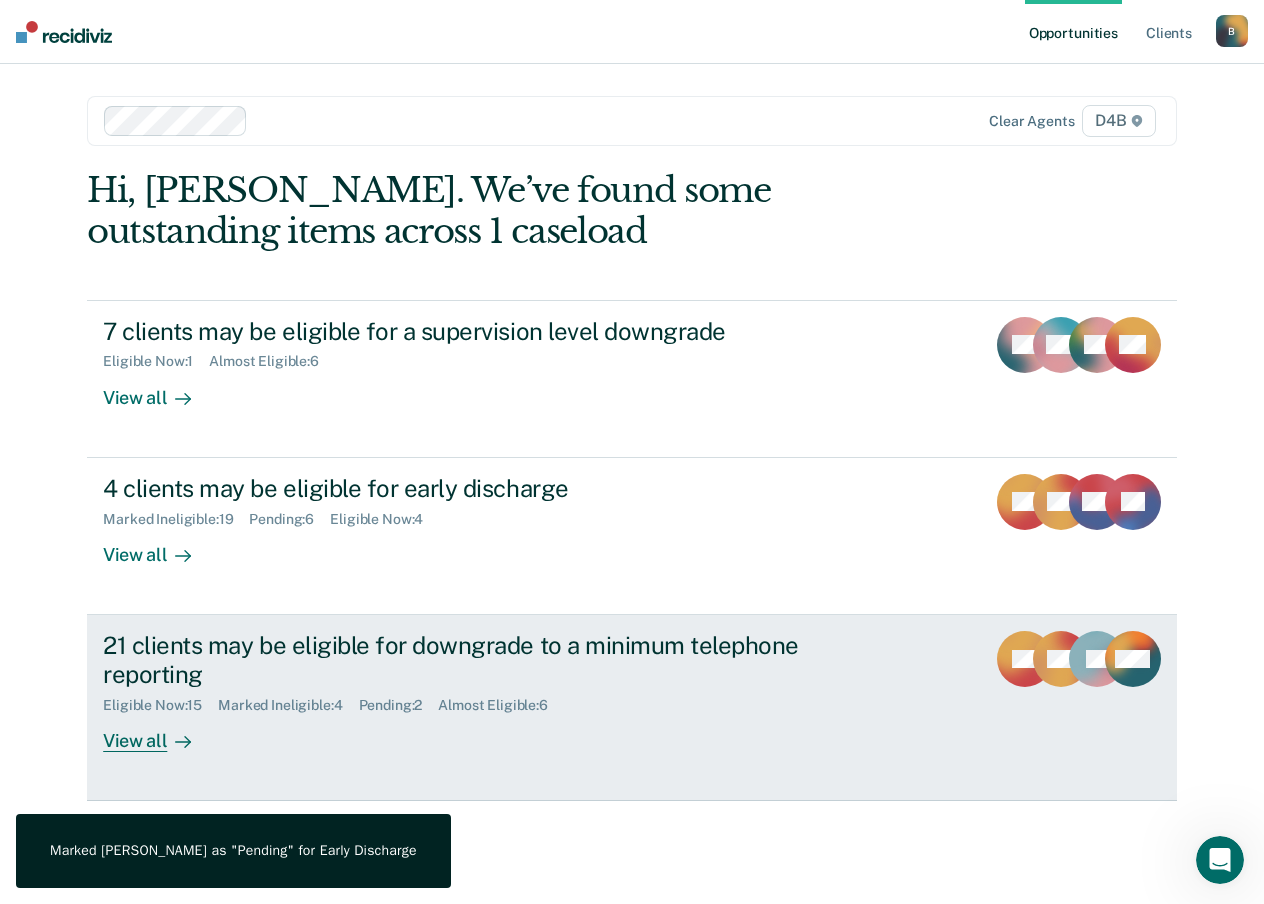 click on "View all" at bounding box center [159, 732] 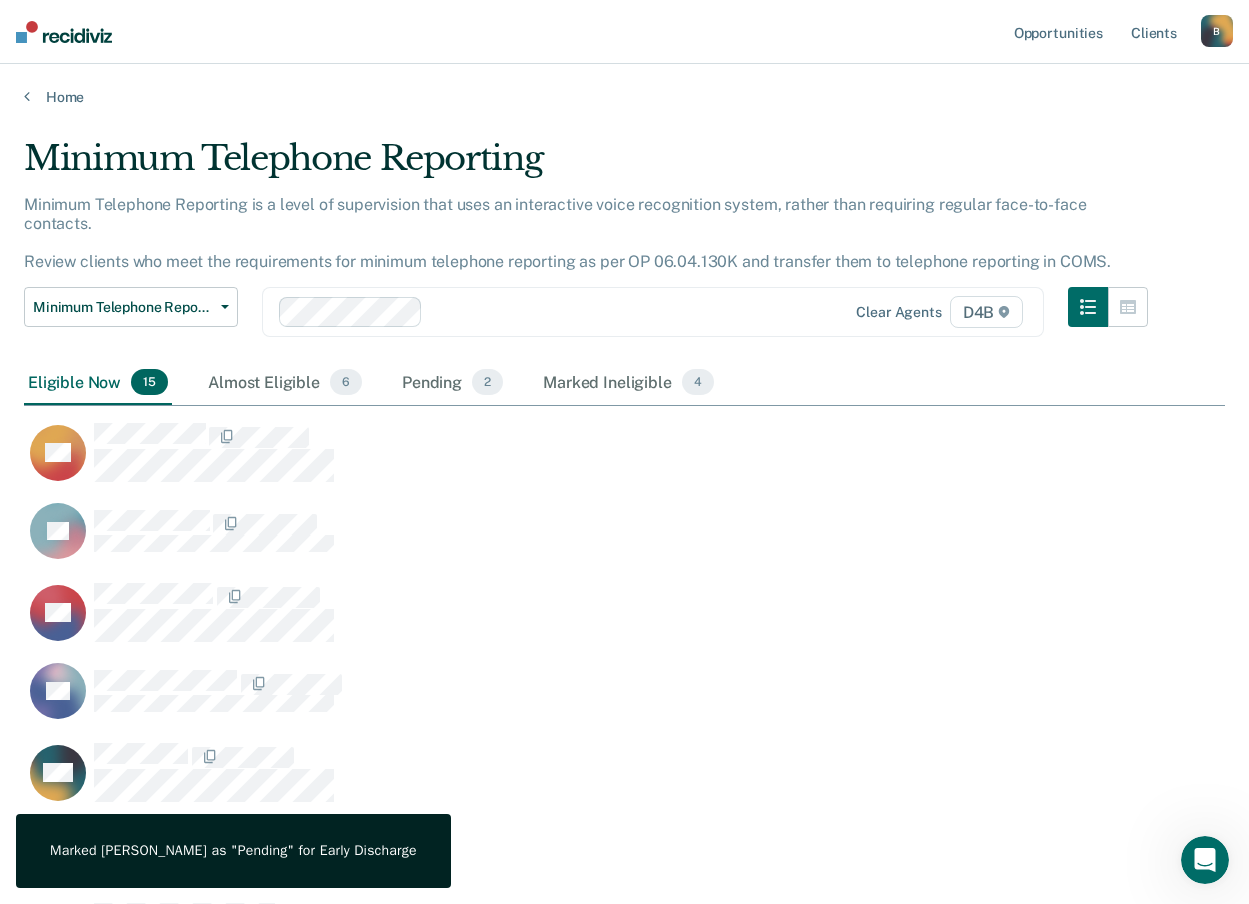 scroll, scrollTop: 16, scrollLeft: 16, axis: both 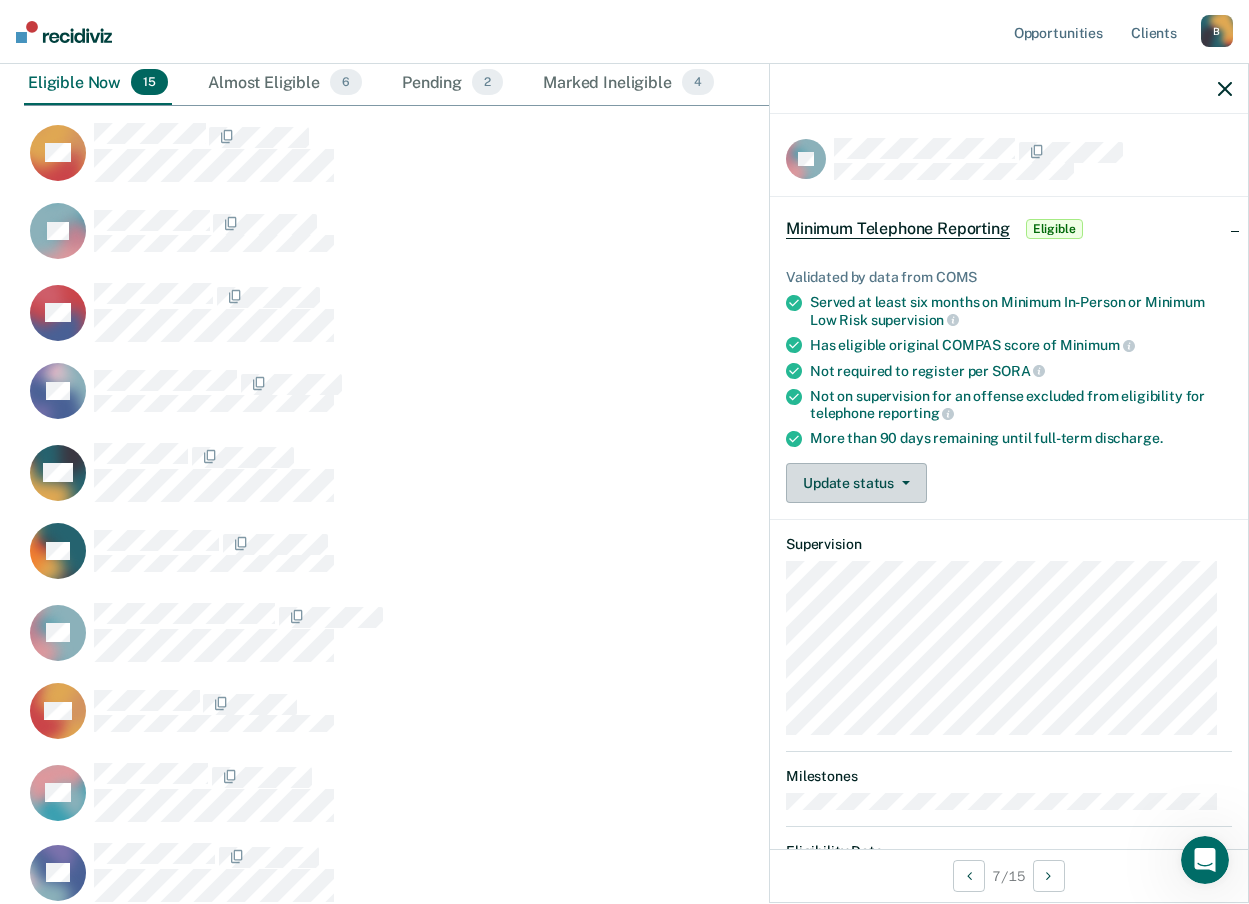 click on "Update status" at bounding box center (856, 483) 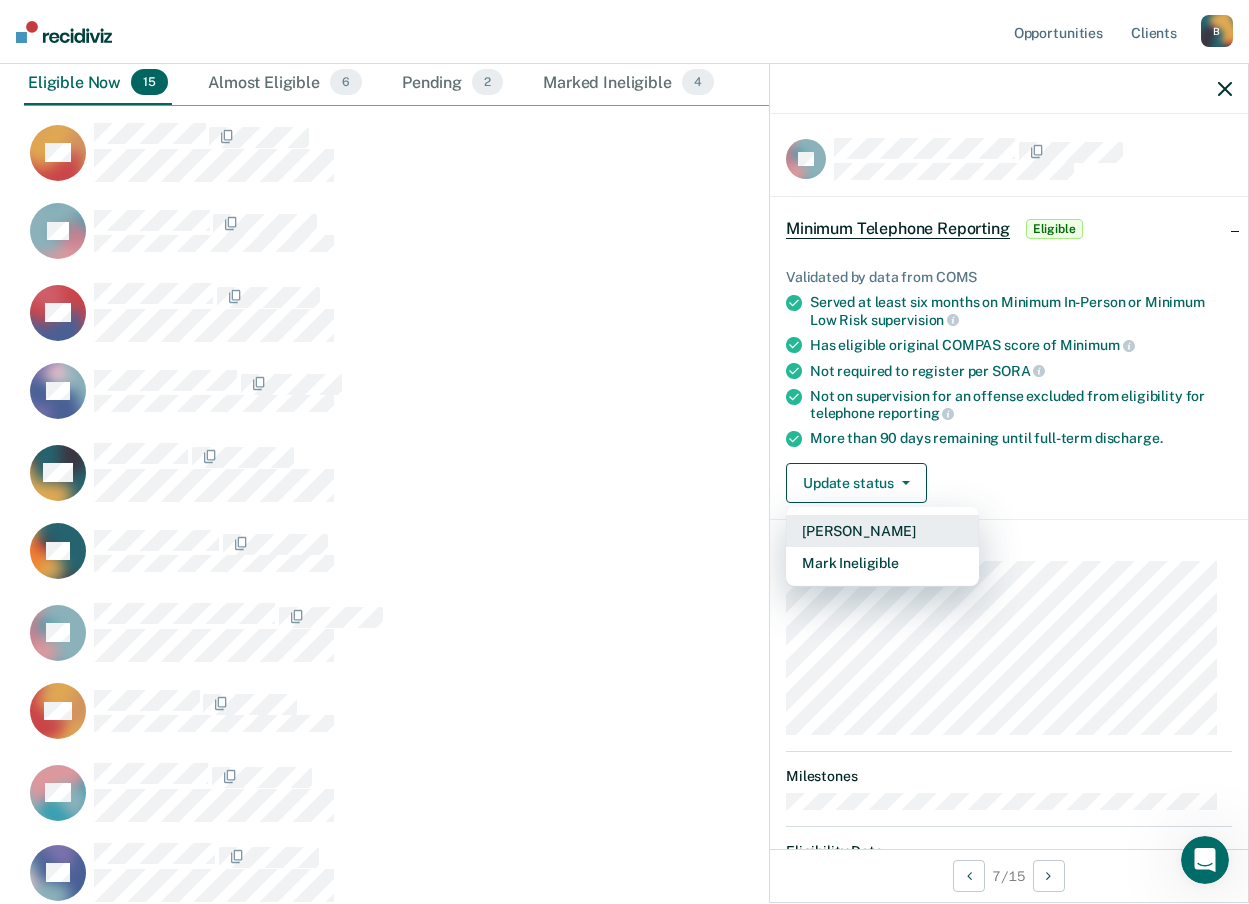 click on "[PERSON_NAME]" at bounding box center (882, 531) 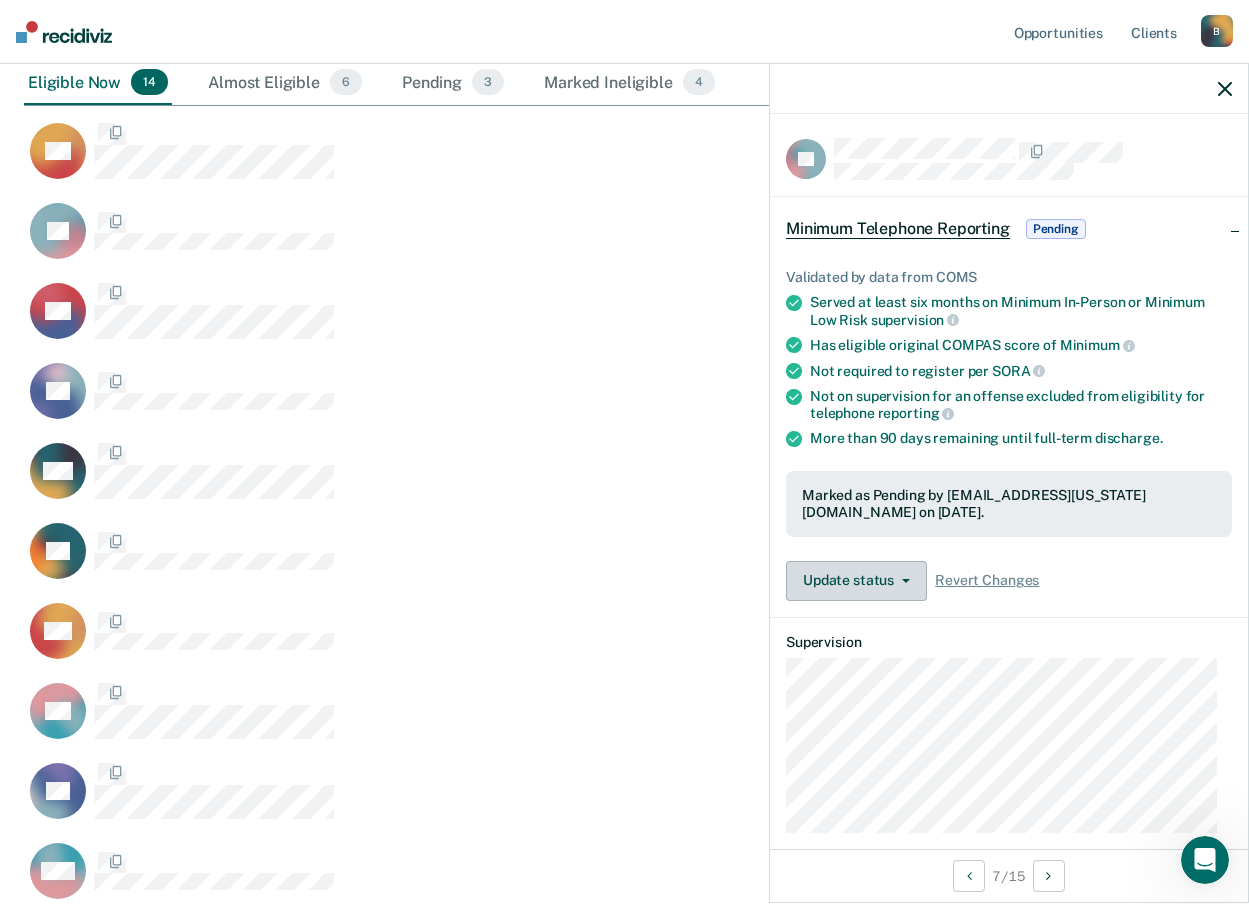 scroll, scrollTop: 1364, scrollLeft: 1186, axis: both 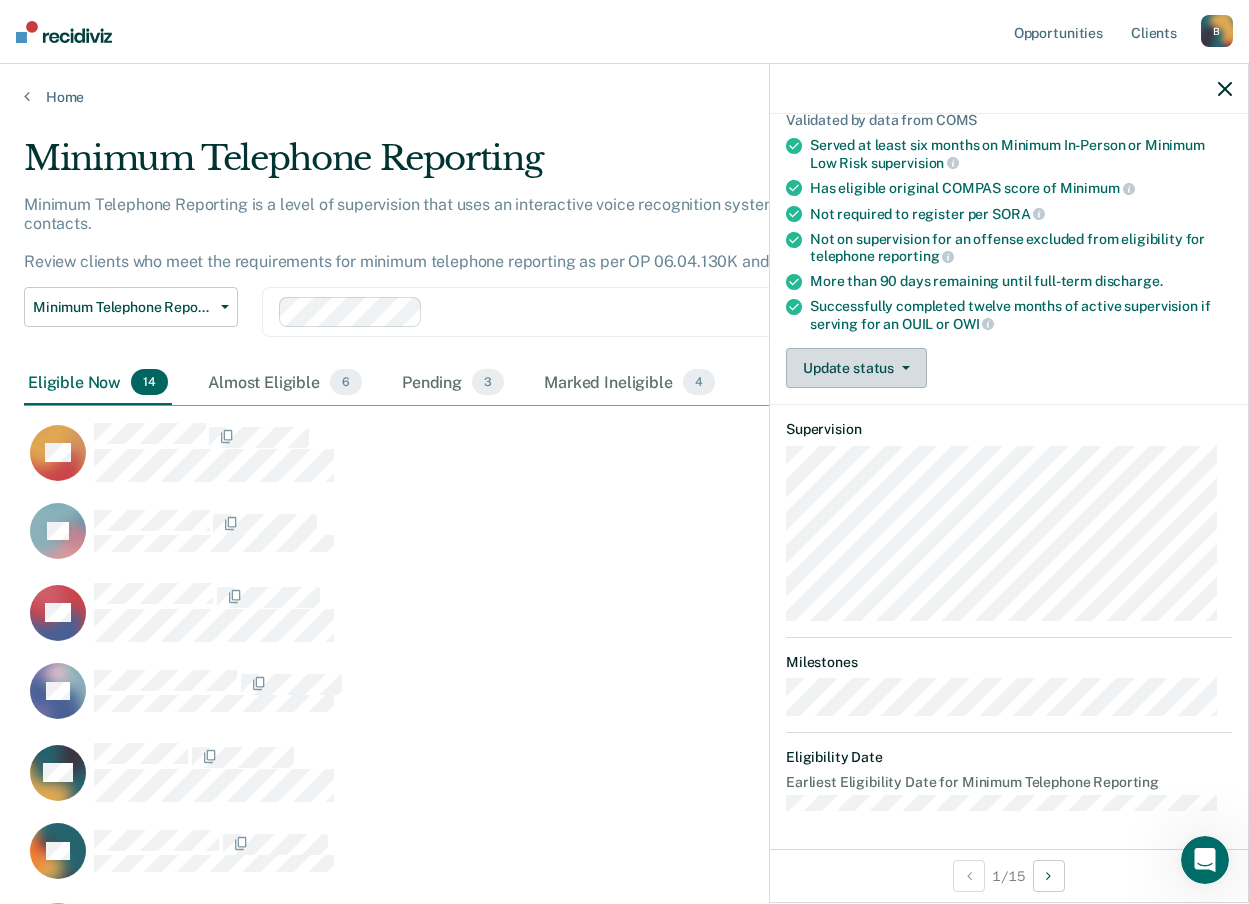 click on "Update status" at bounding box center [856, 368] 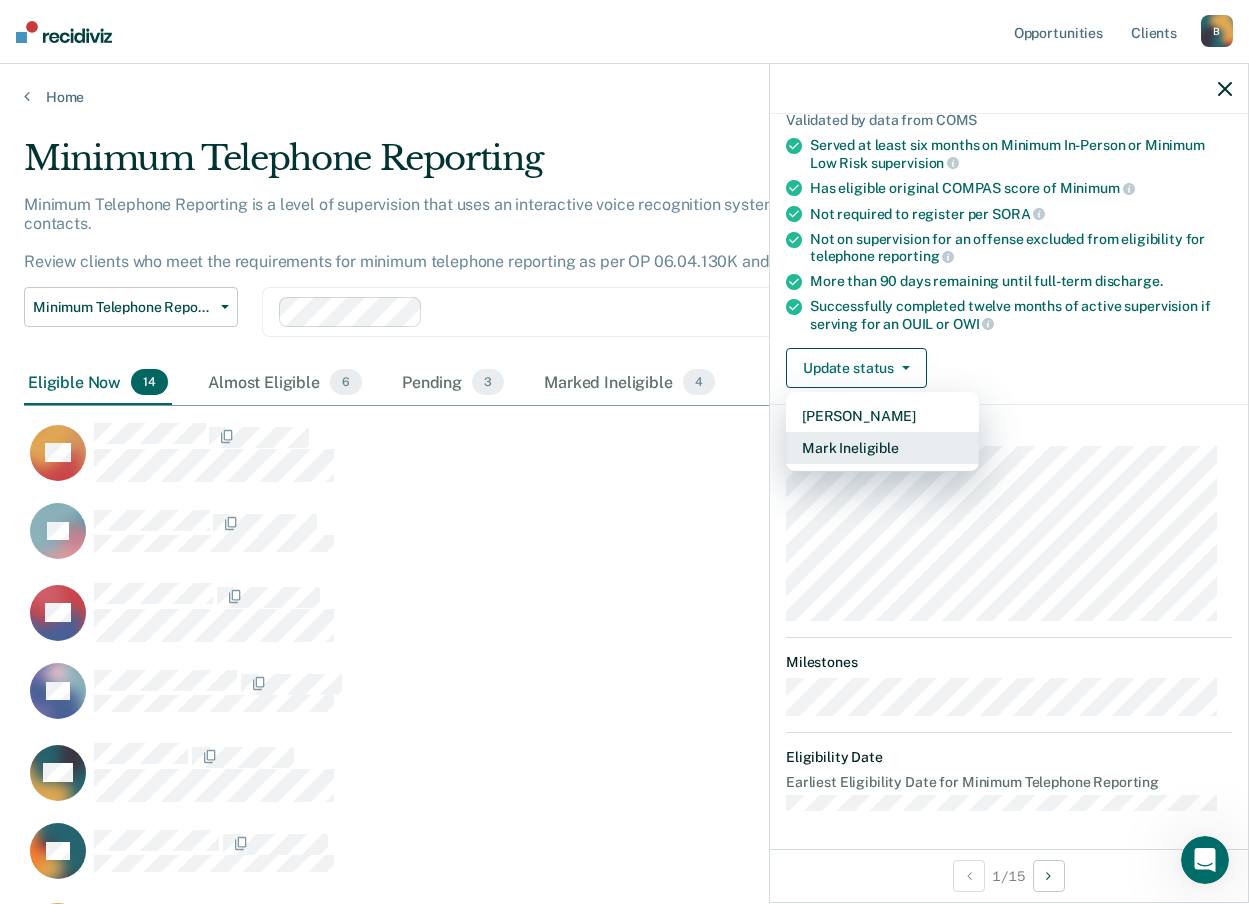 click on "Mark Ineligible" at bounding box center [882, 448] 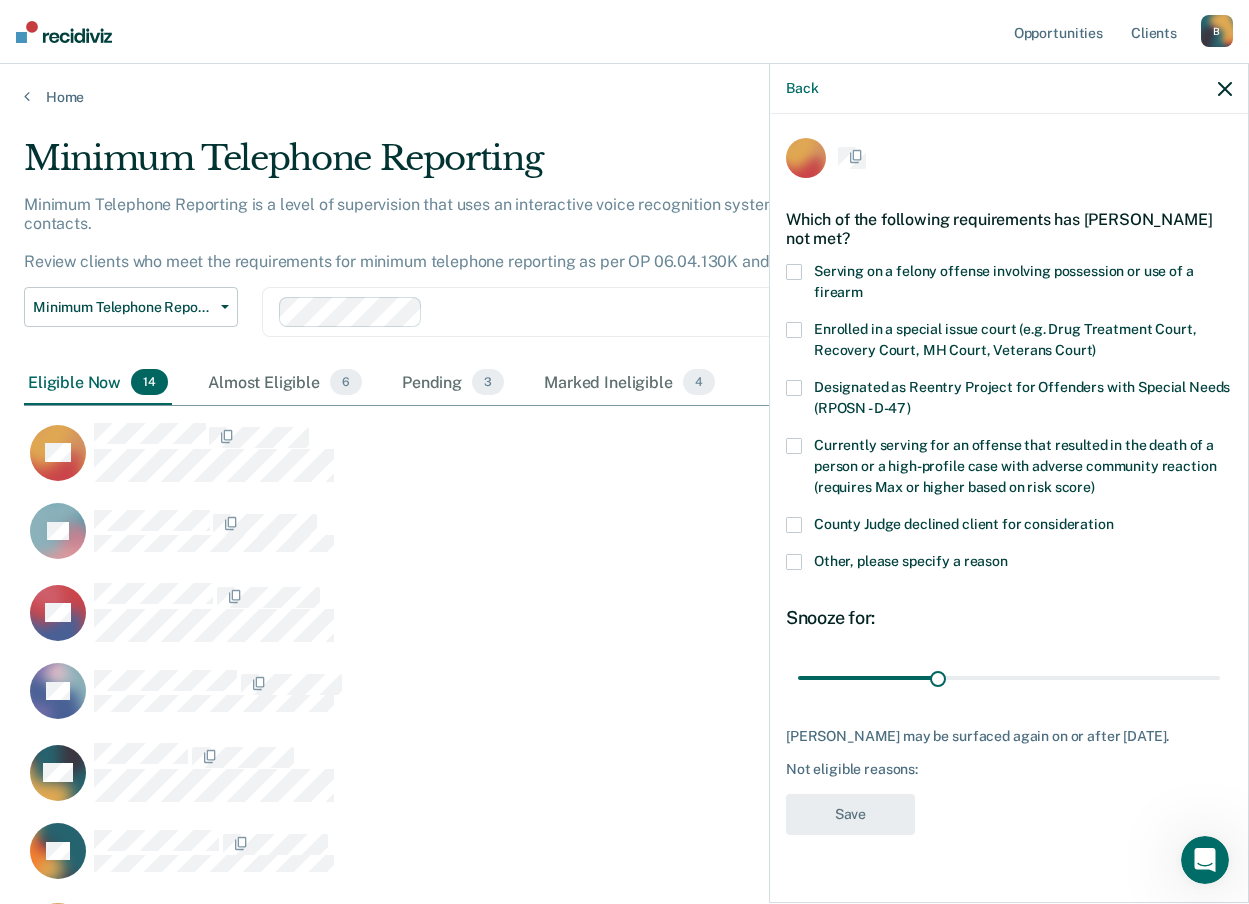 scroll, scrollTop: 0, scrollLeft: 0, axis: both 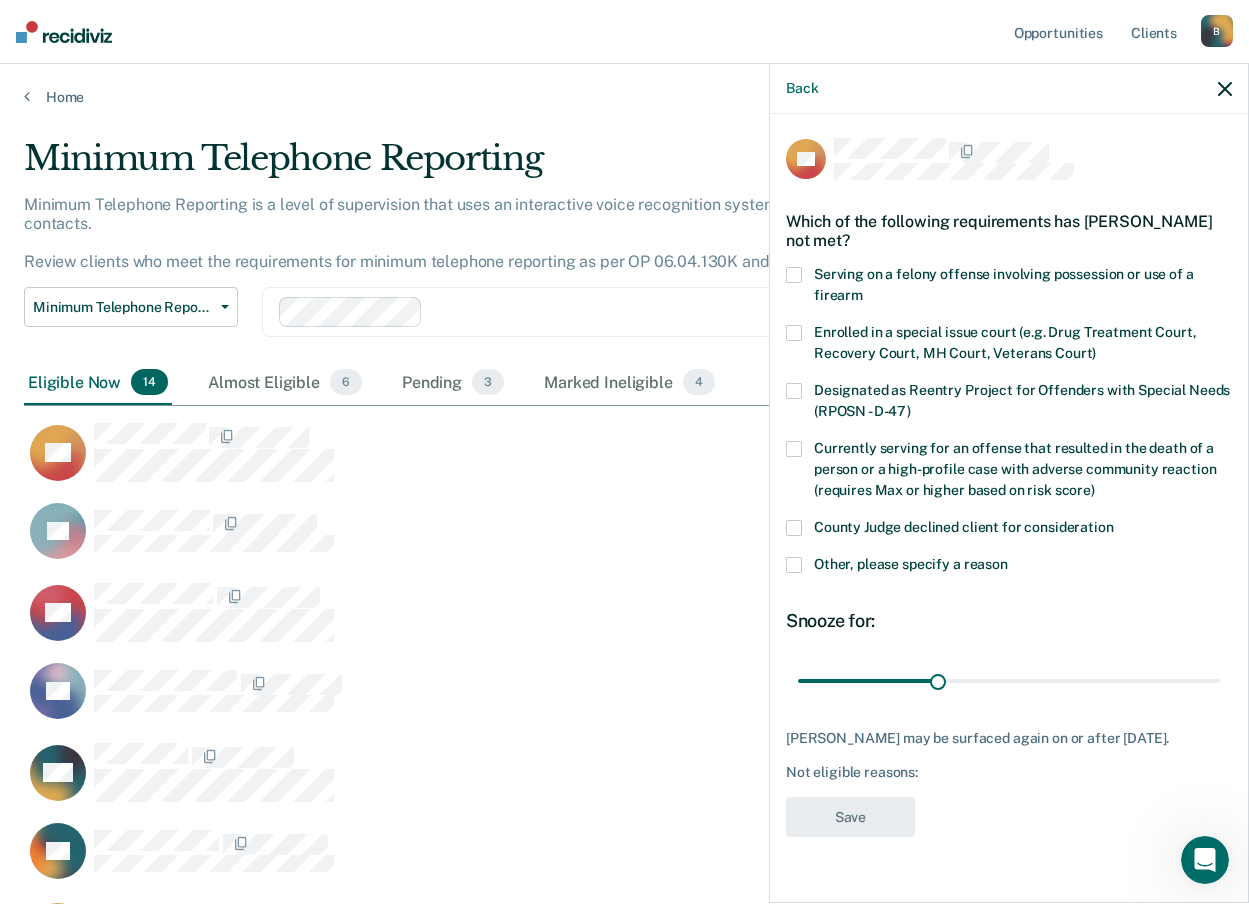 click at bounding box center [794, 565] 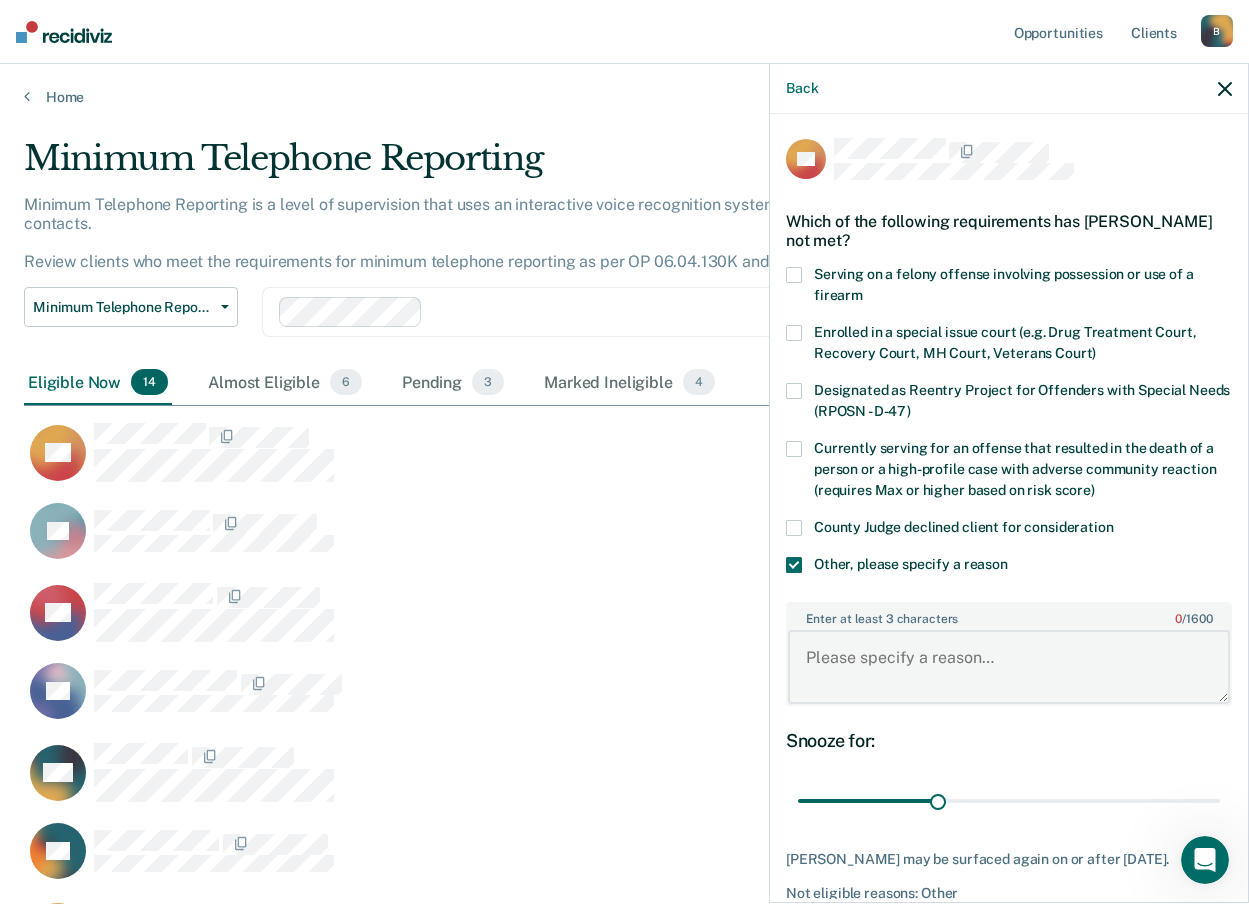 click on "Enter at least 3 characters 0  /  1600" at bounding box center [1009, 667] 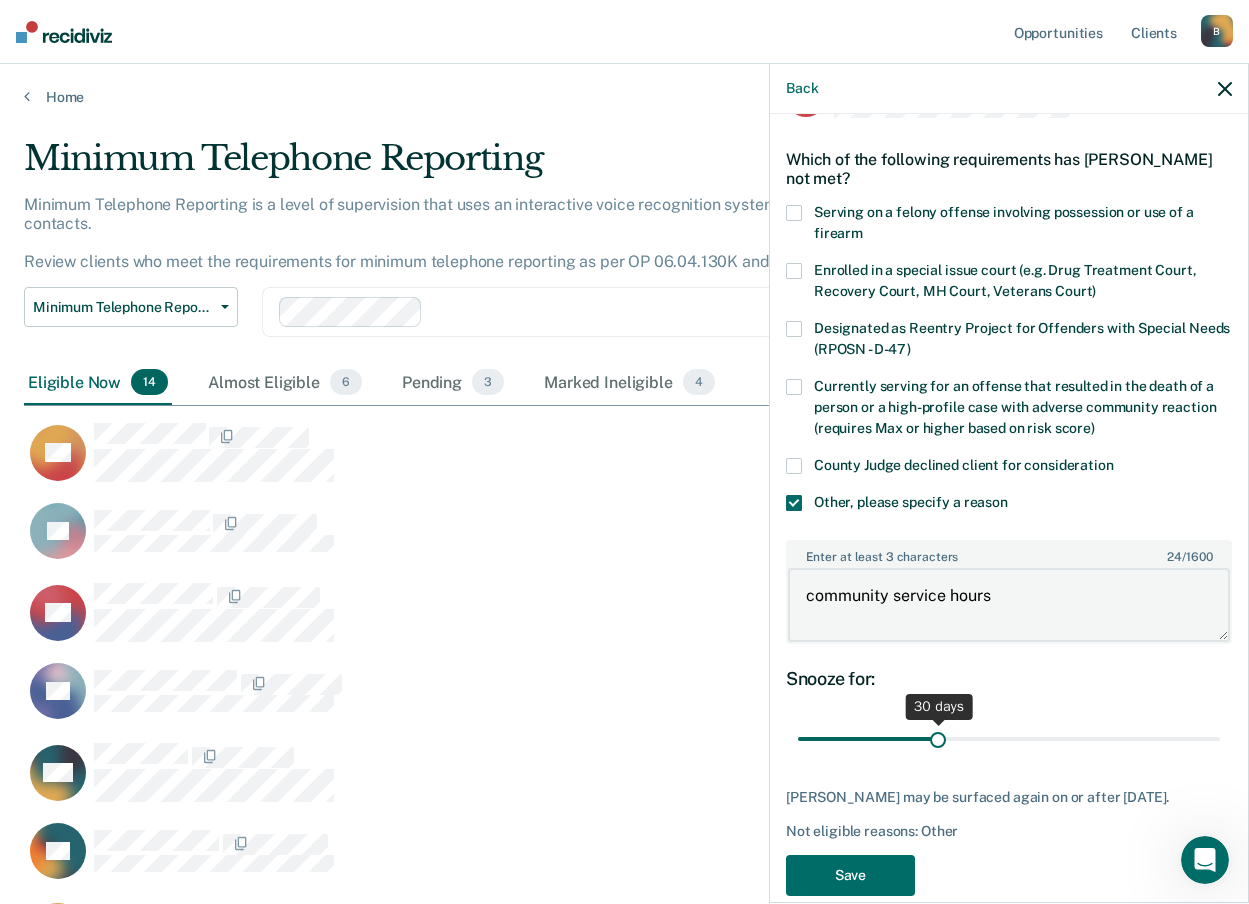 scroll, scrollTop: 93, scrollLeft: 0, axis: vertical 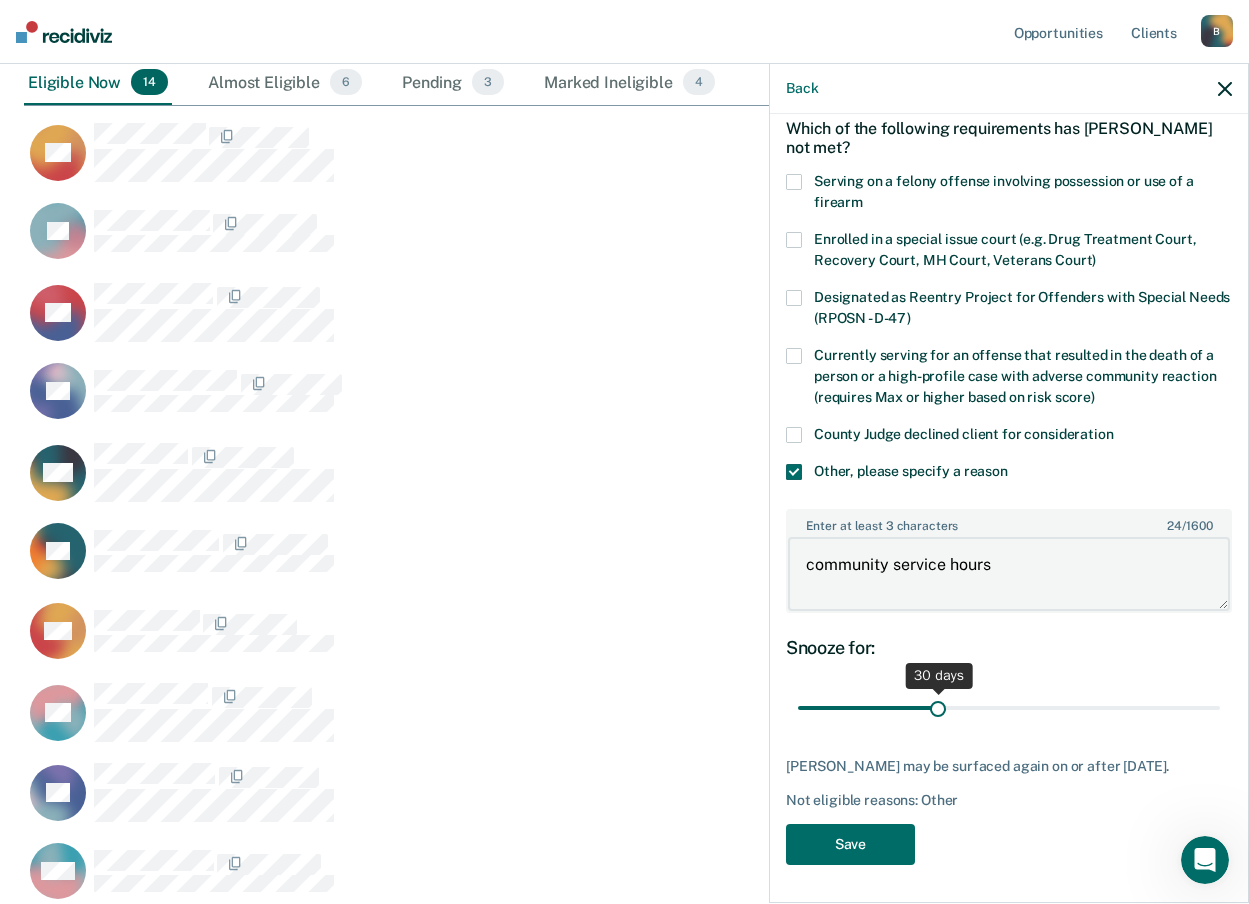 type on "community service hours" 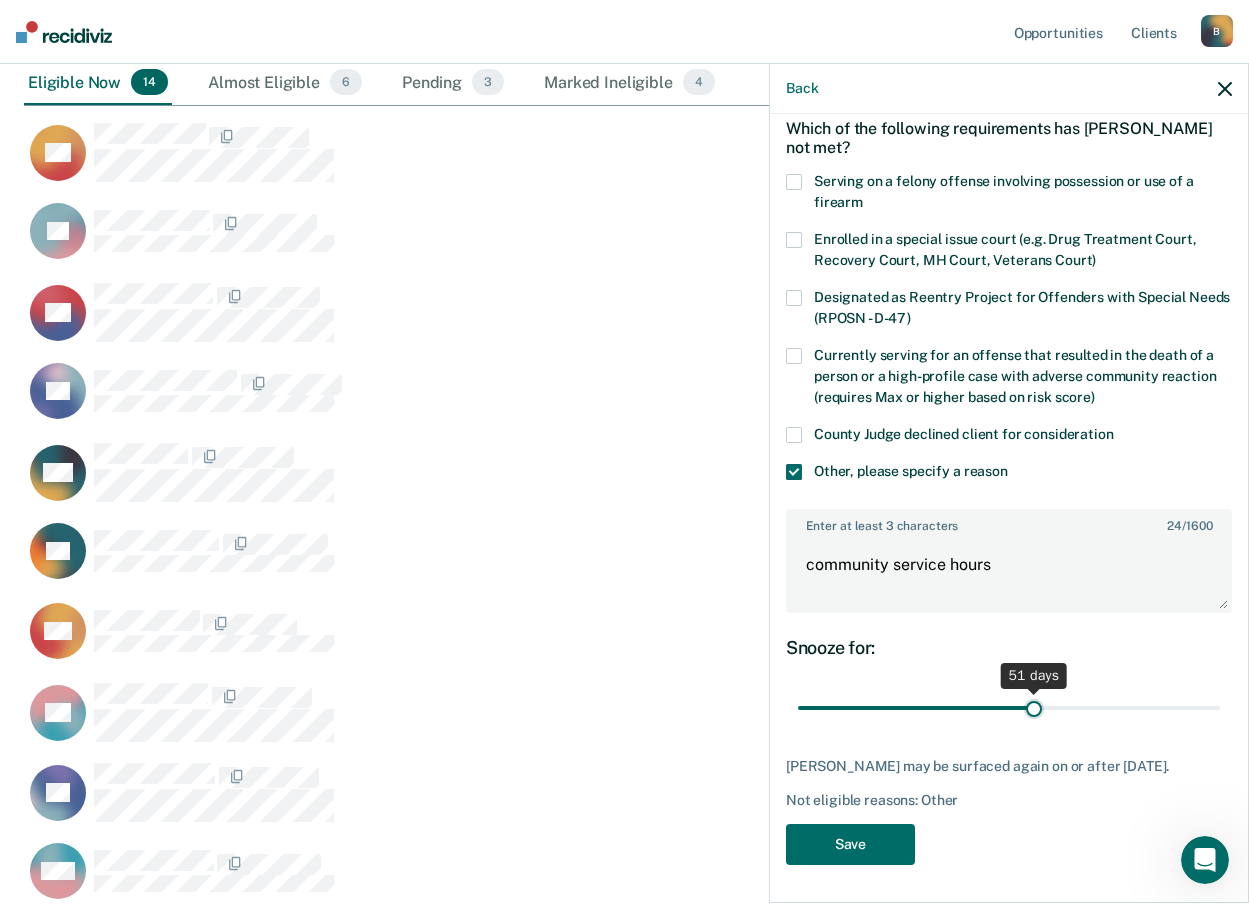 drag, startPoint x: 932, startPoint y: 710, endPoint x: 1021, endPoint y: 718, distance: 89.358826 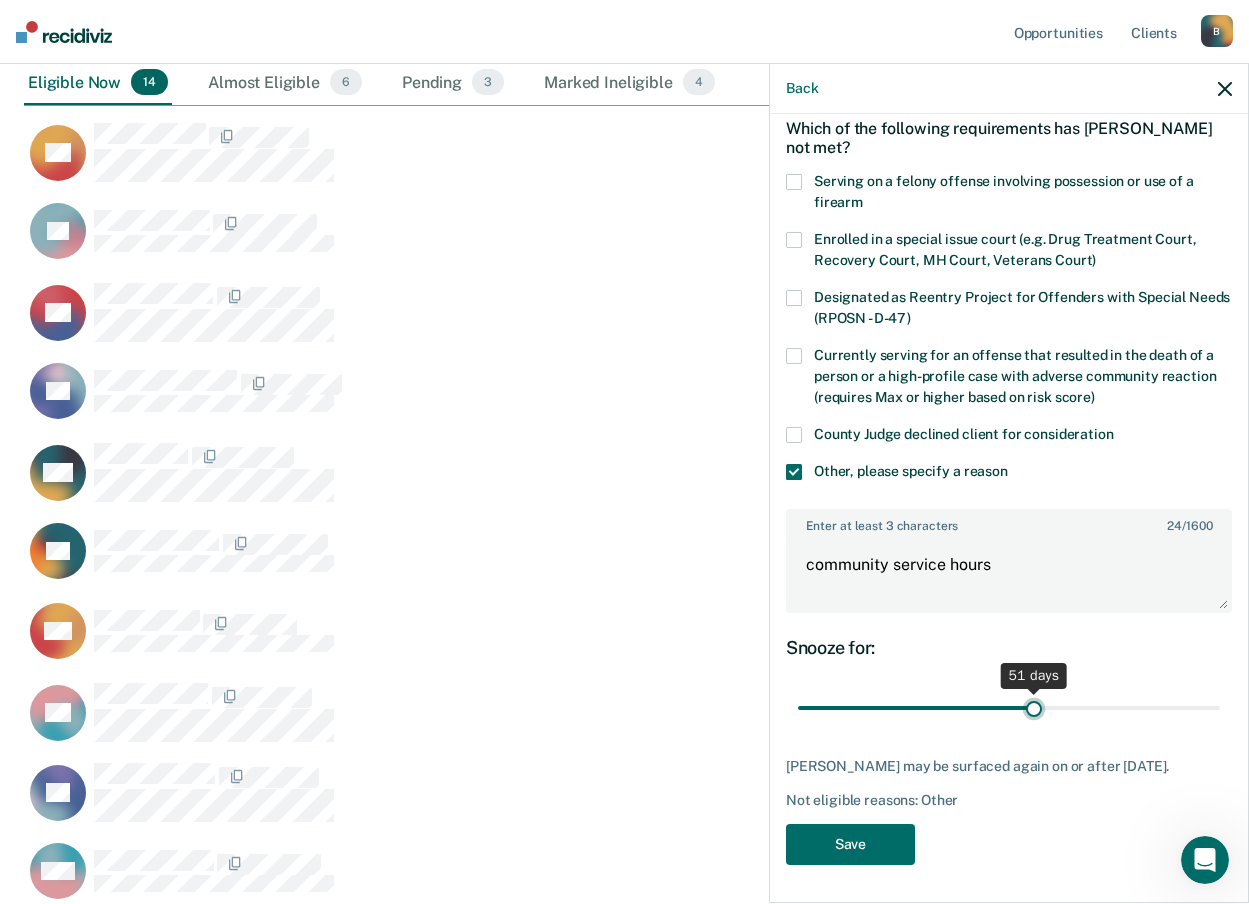 type on "51" 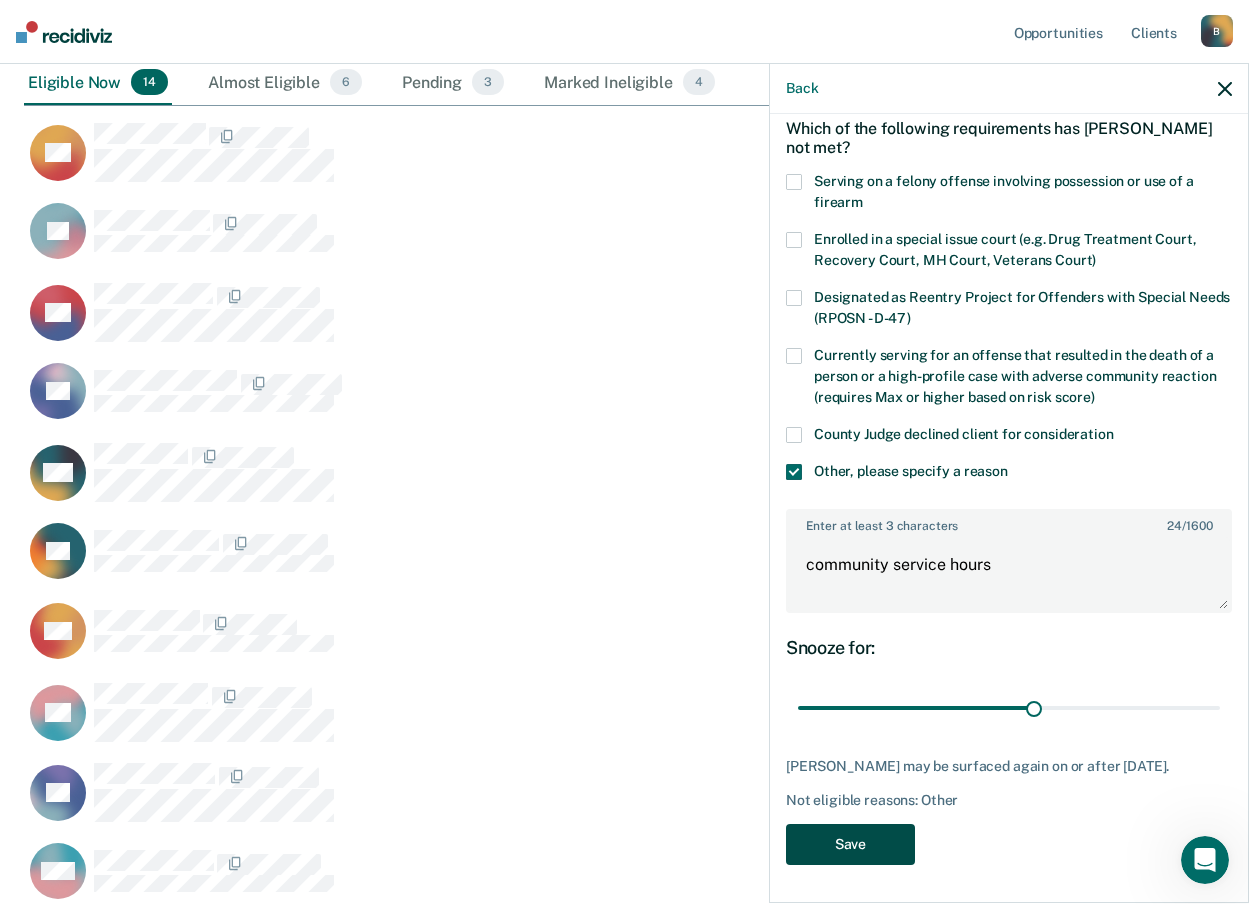 click on "Save" at bounding box center [850, 844] 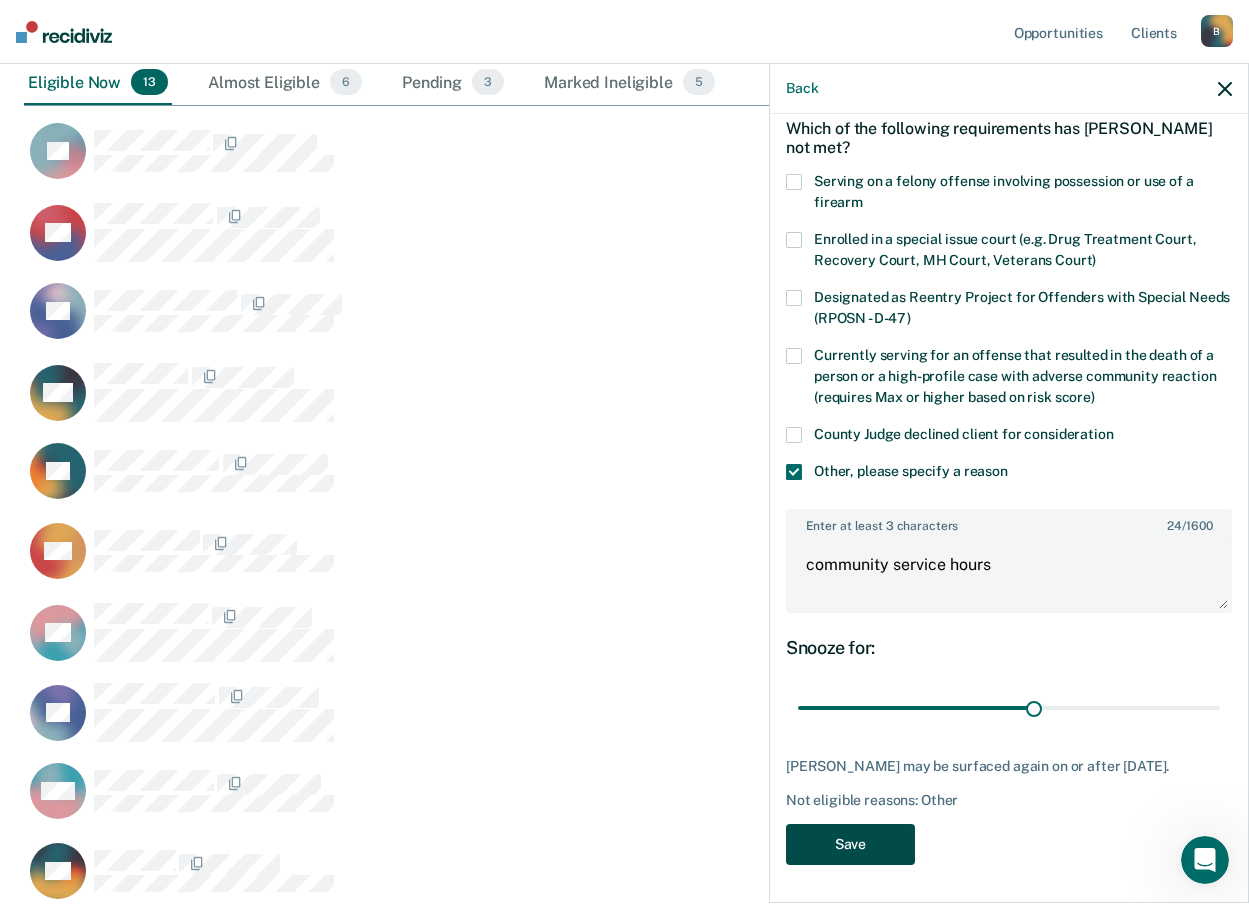 scroll, scrollTop: 1284, scrollLeft: 1186, axis: both 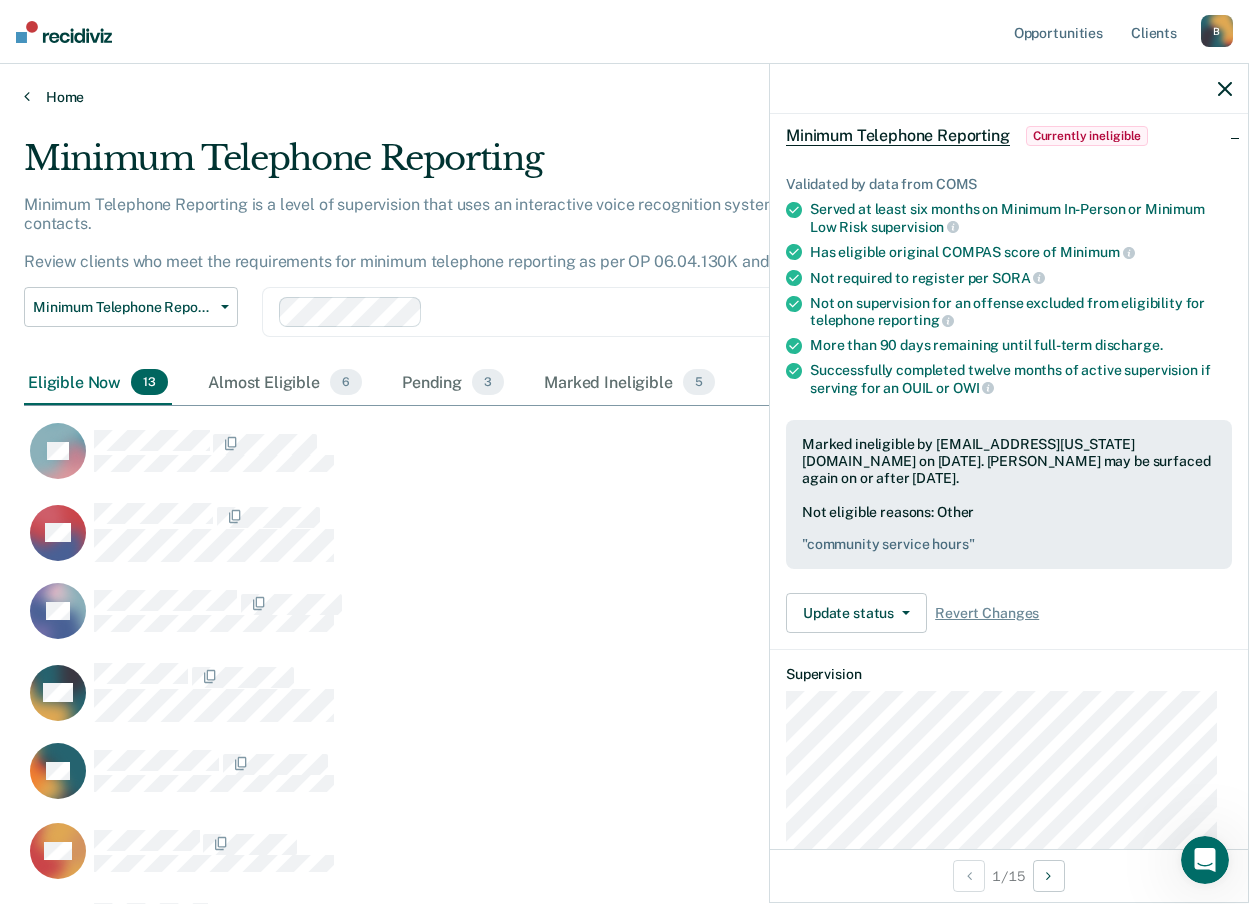click on "Home" at bounding box center [624, 97] 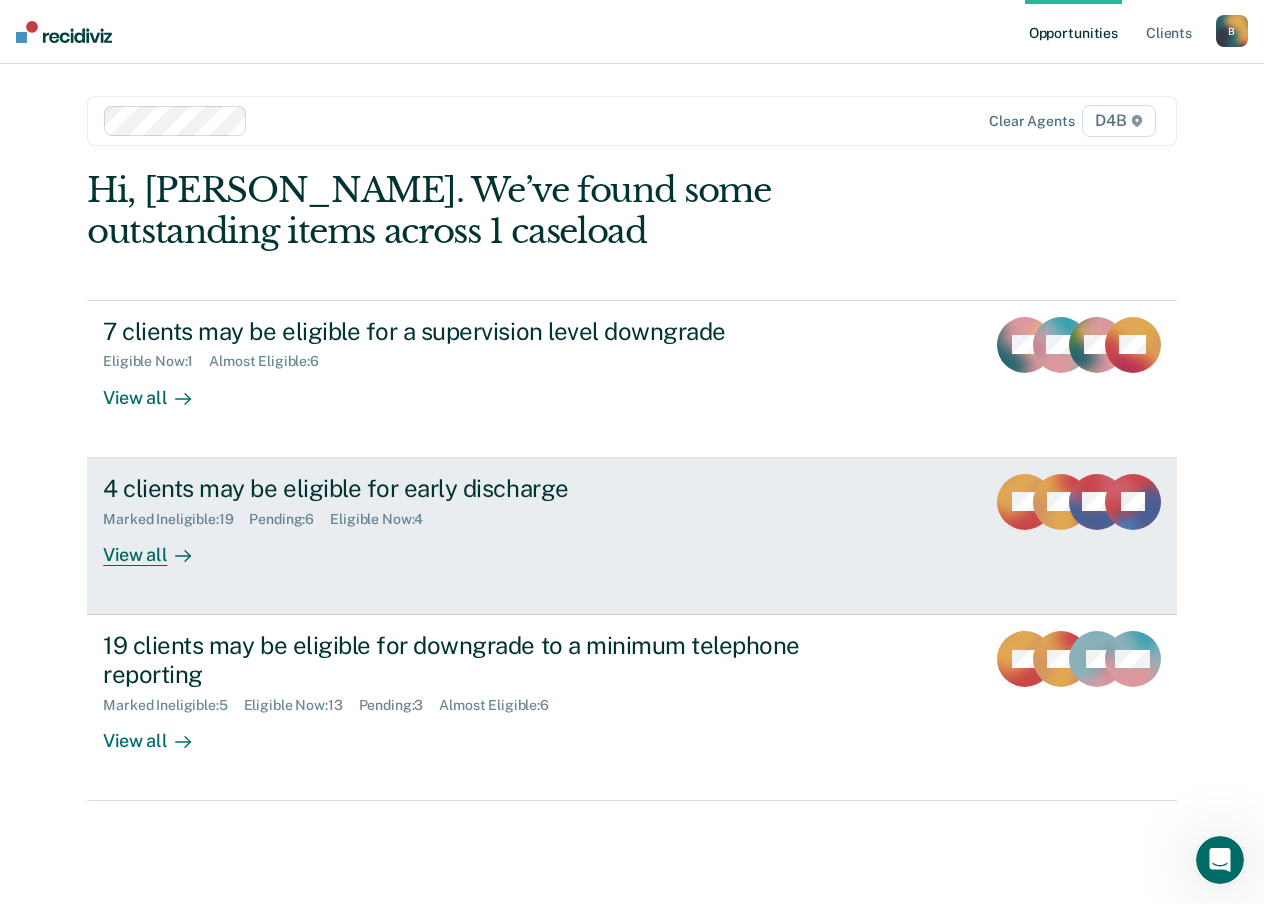 click on "View all" at bounding box center [159, 546] 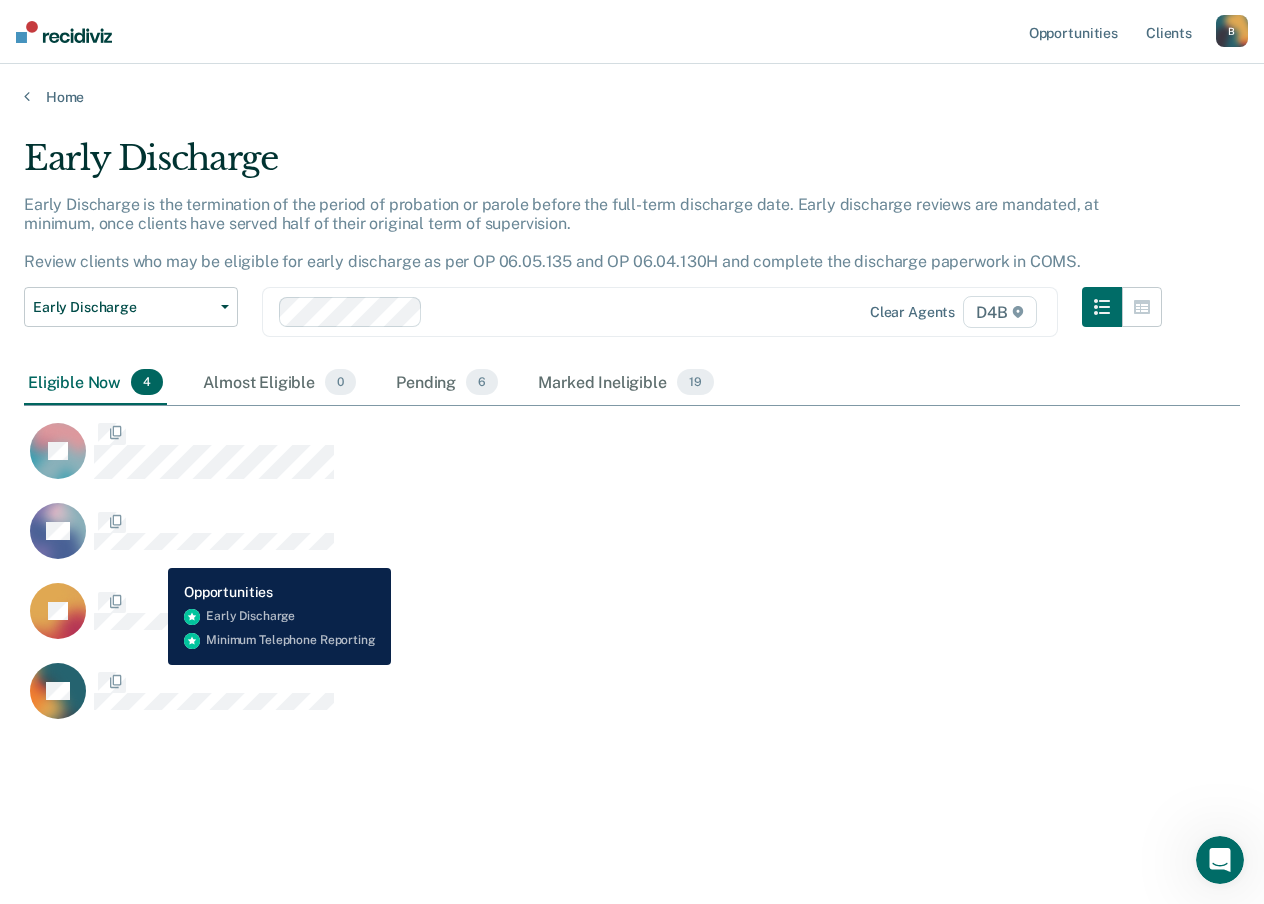 scroll, scrollTop: 16, scrollLeft: 16, axis: both 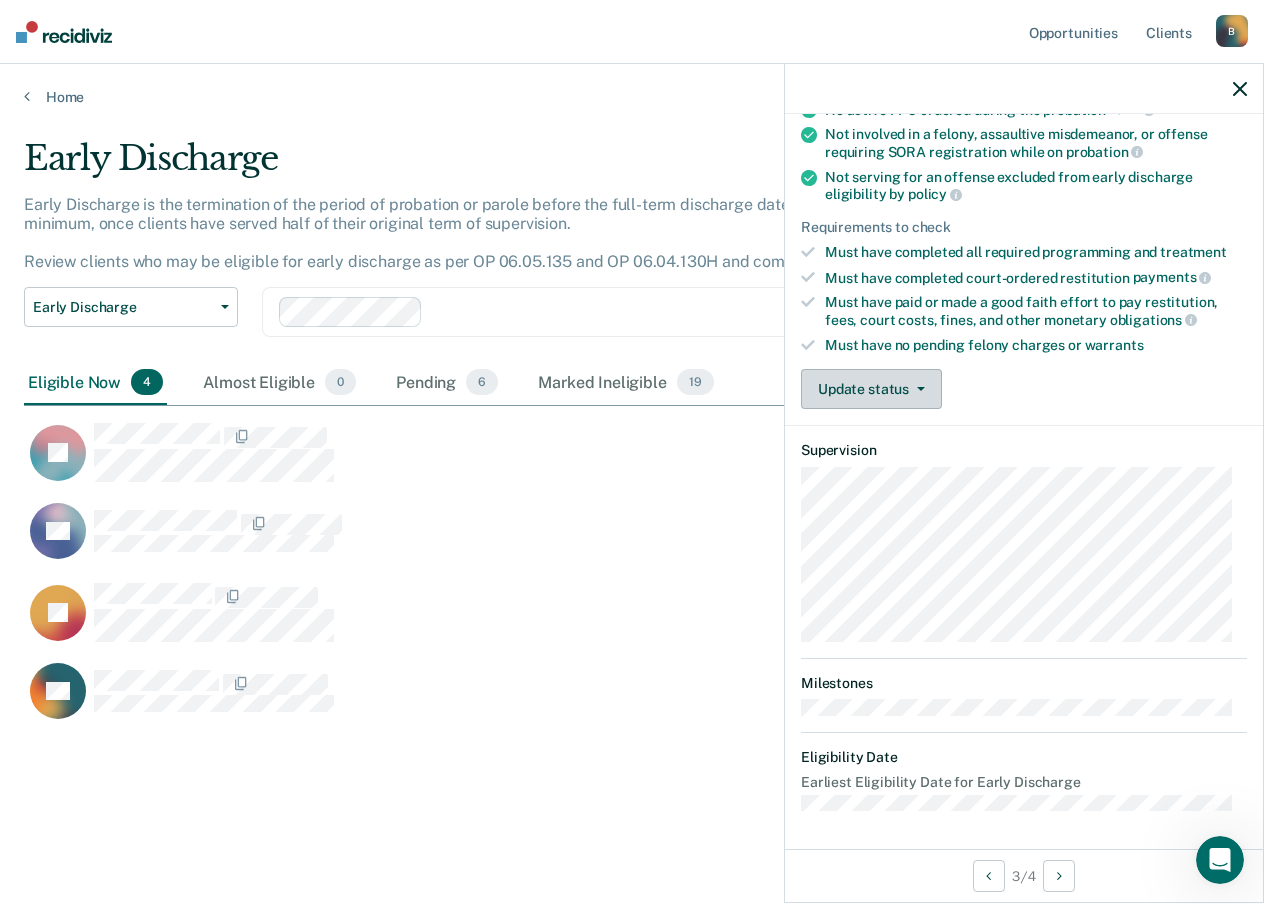 click on "Update status" at bounding box center [871, 389] 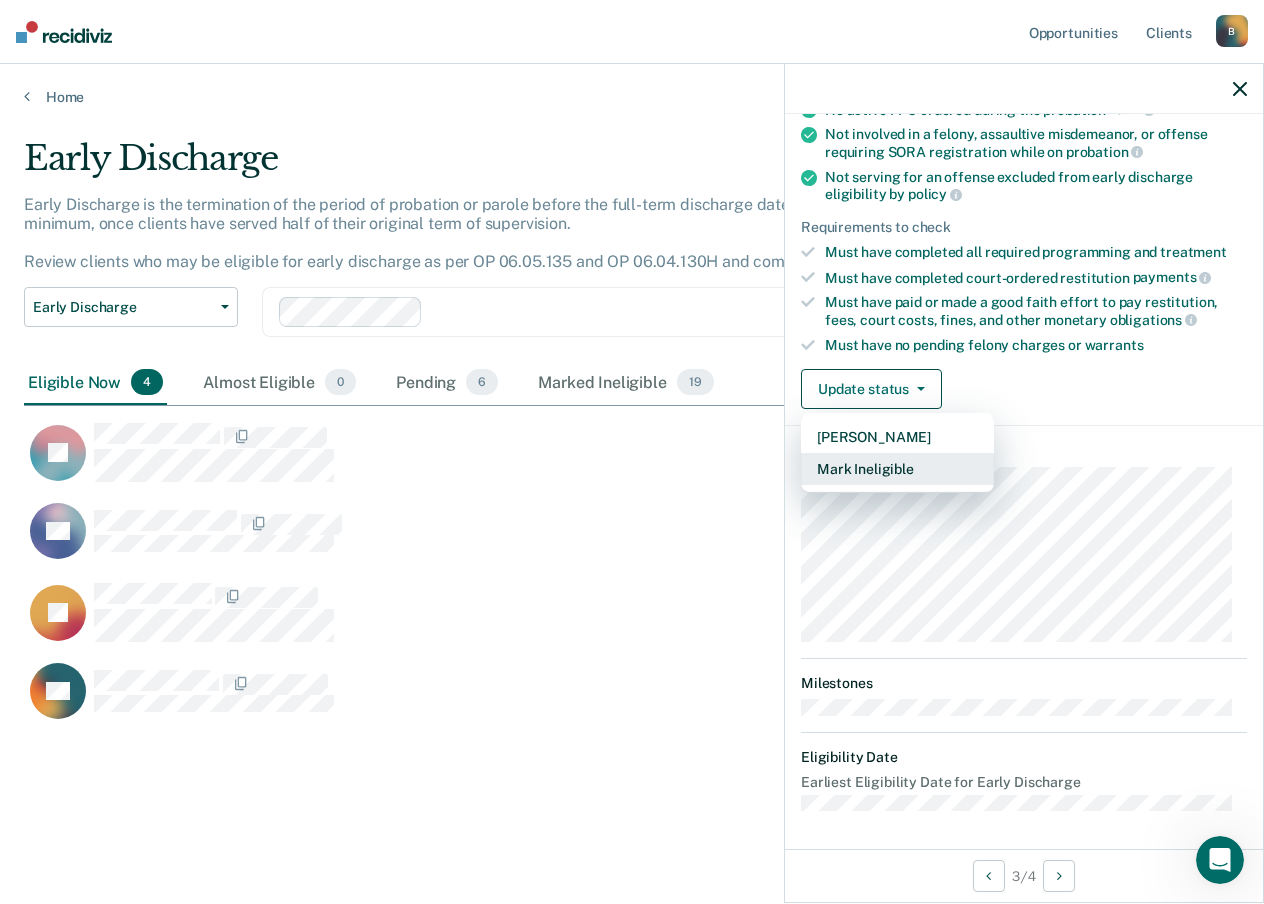click on "Mark Ineligible" at bounding box center (897, 469) 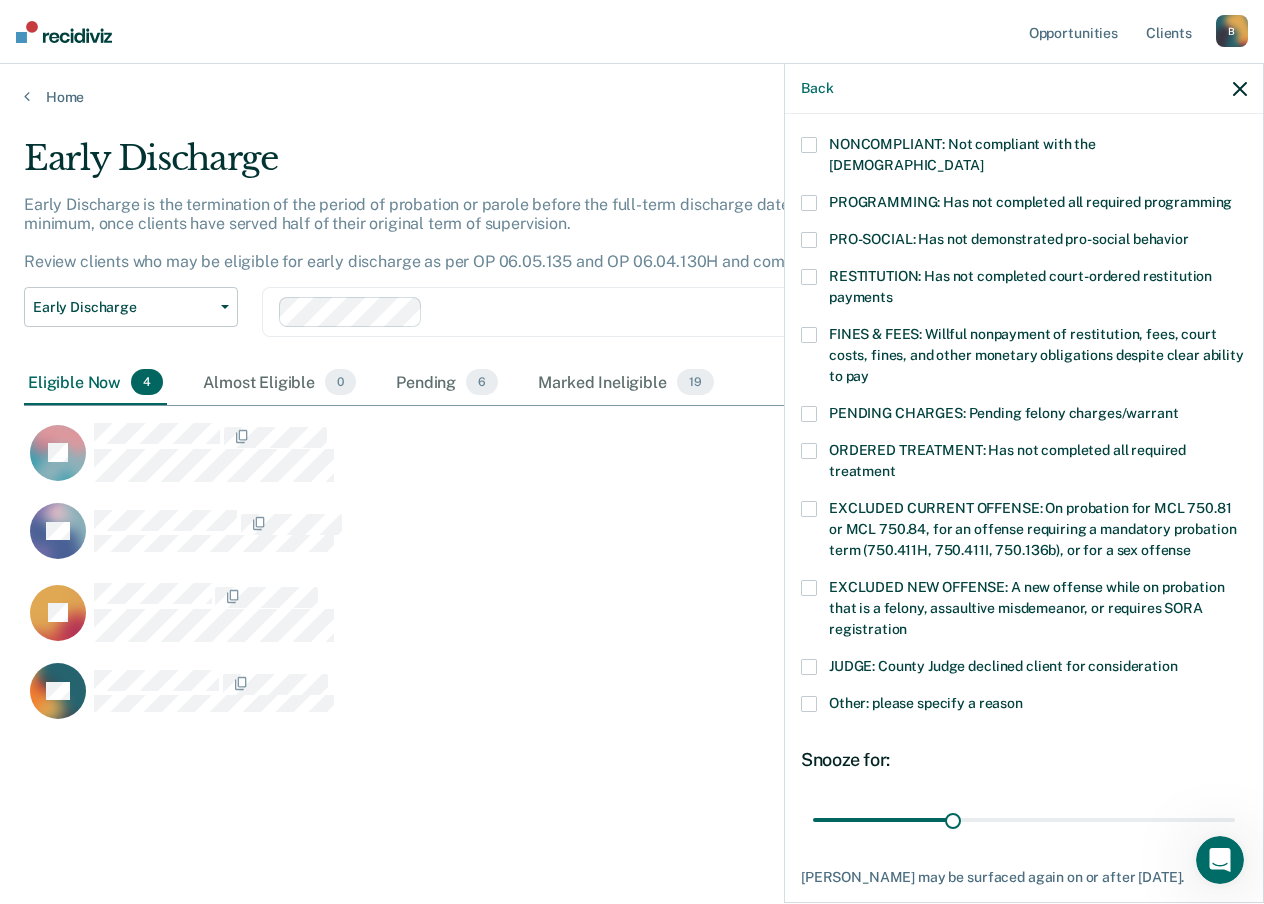 scroll, scrollTop: 419, scrollLeft: 0, axis: vertical 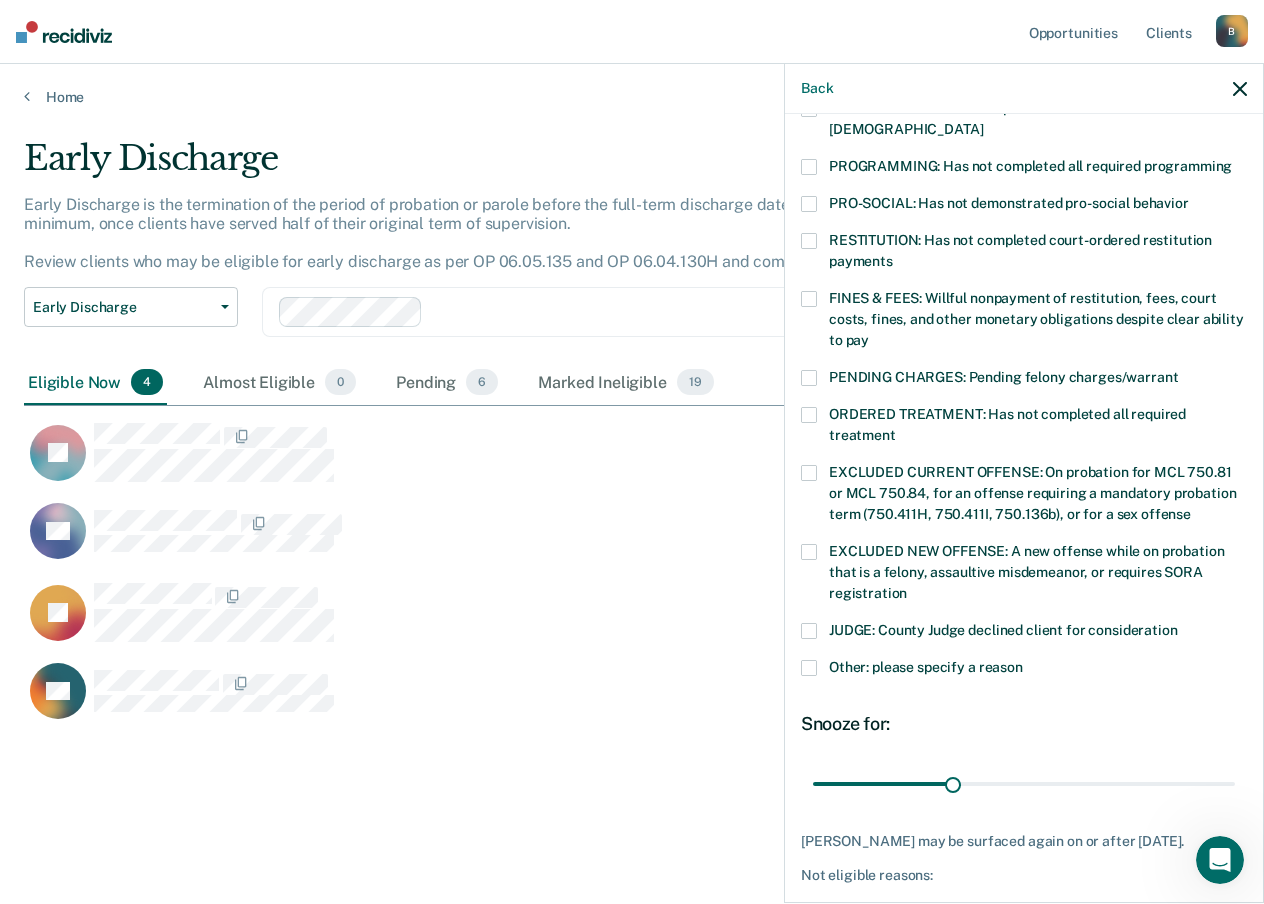 click at bounding box center [809, 668] 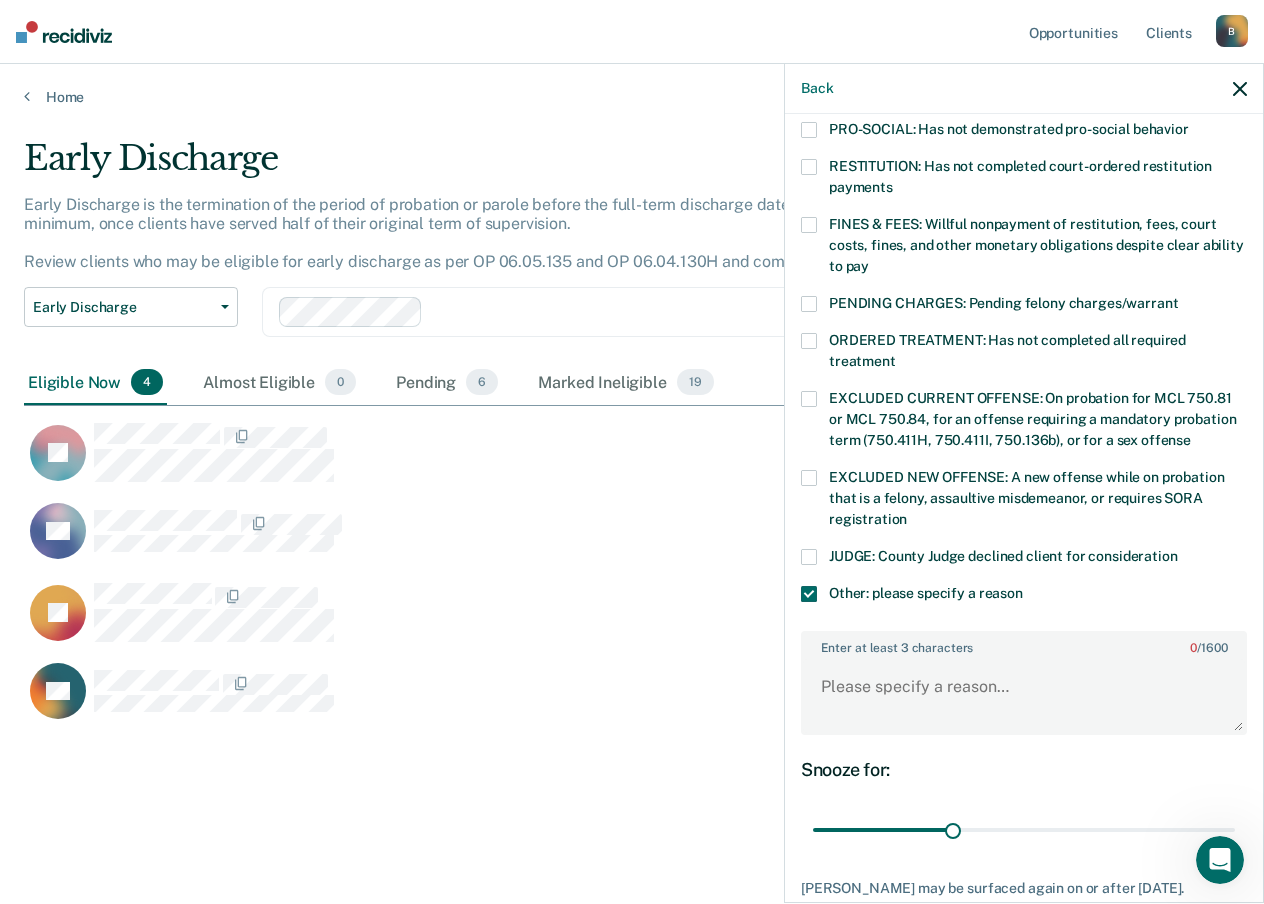 scroll, scrollTop: 594, scrollLeft: 0, axis: vertical 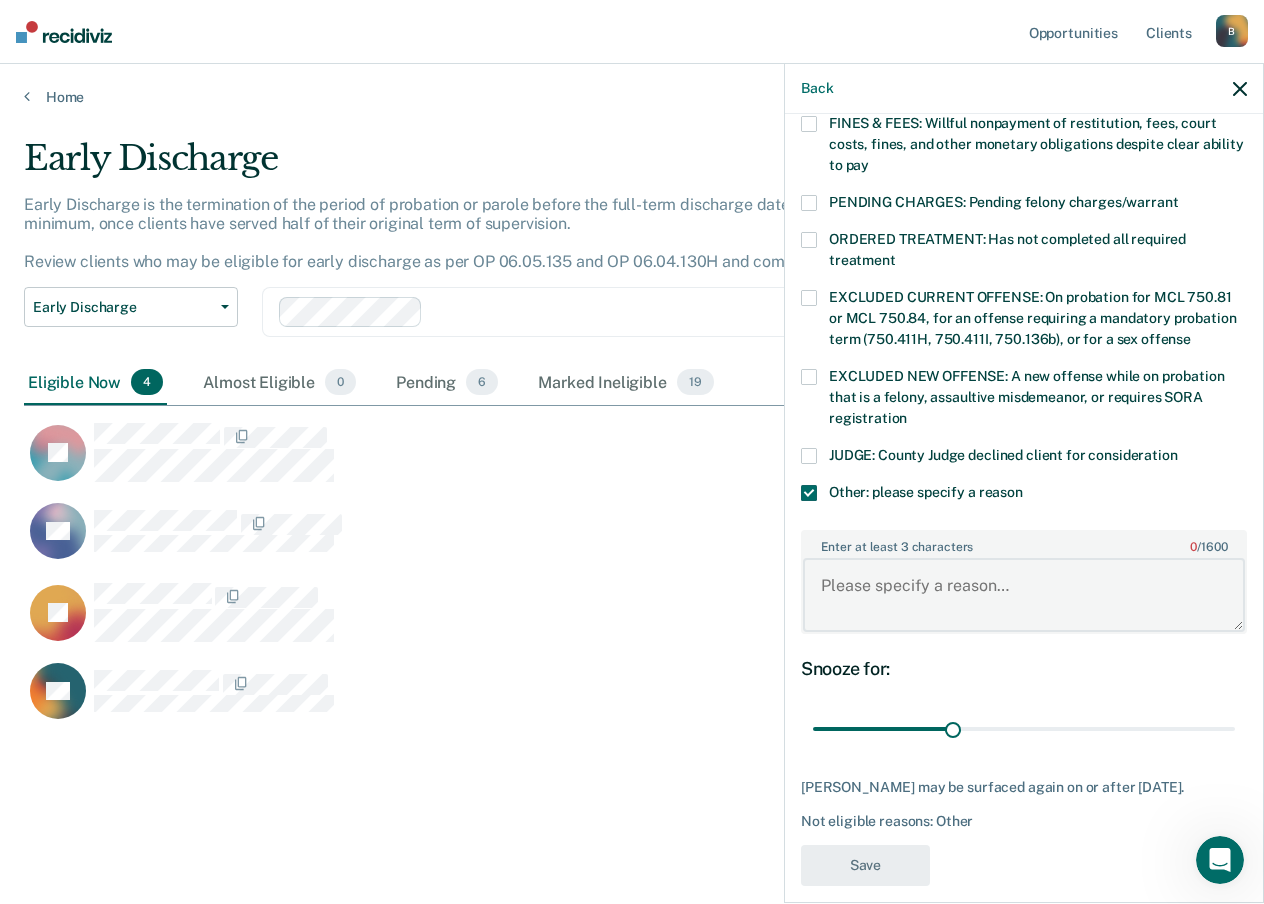 click on "Enter at least 3 characters 0  /  1600" at bounding box center (1024, 595) 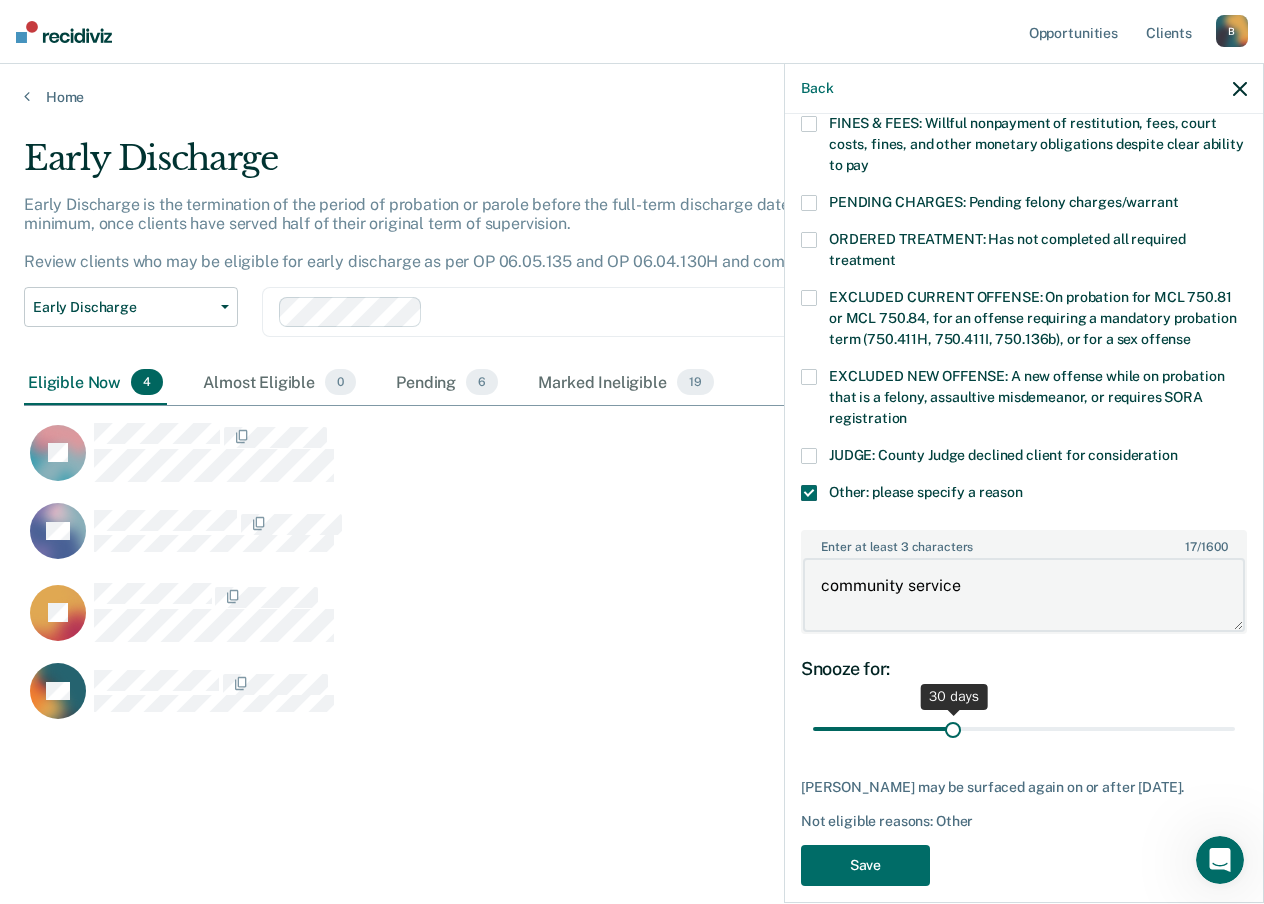 type on "community service" 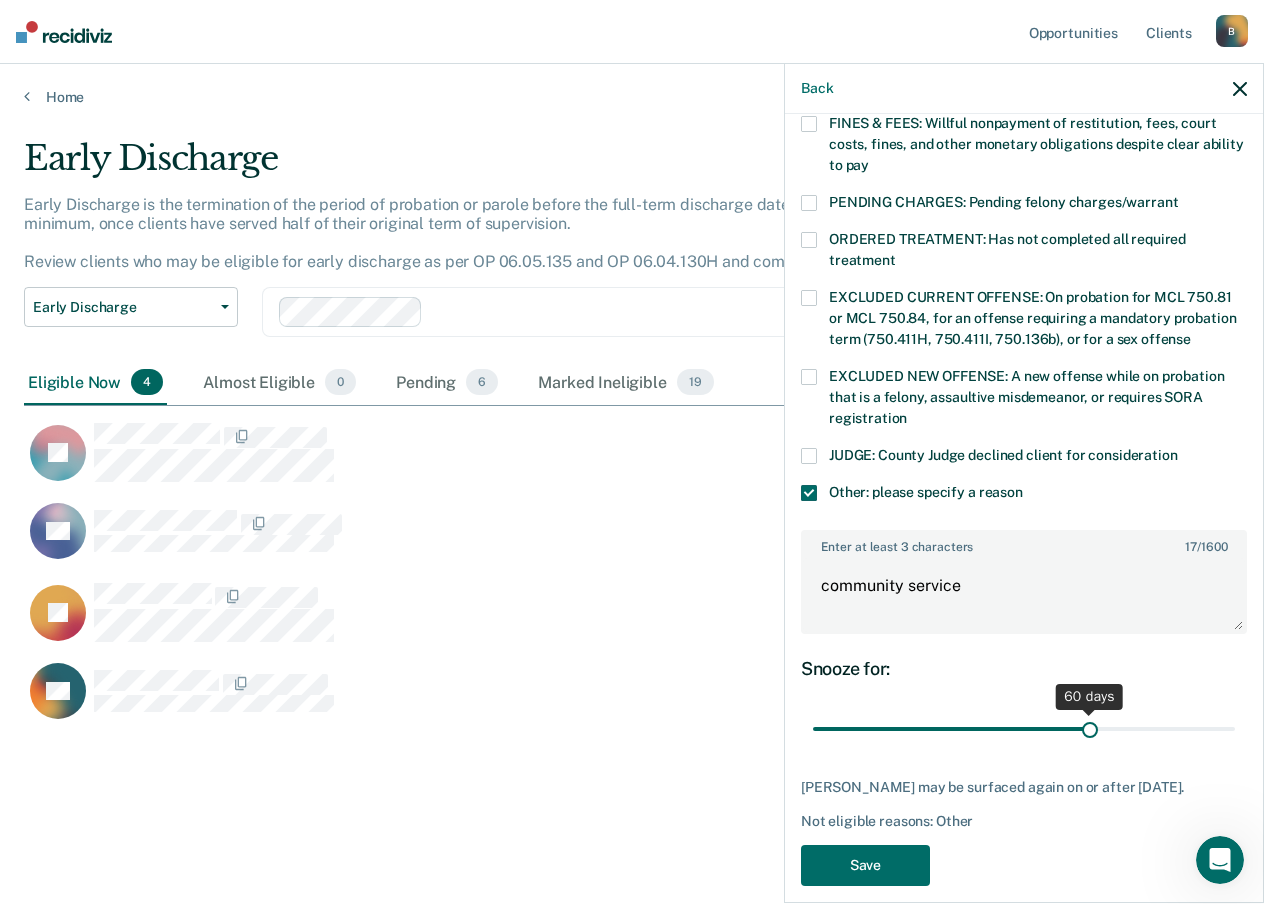 drag, startPoint x: 949, startPoint y: 711, endPoint x: 1080, endPoint y: 702, distance: 131.30879 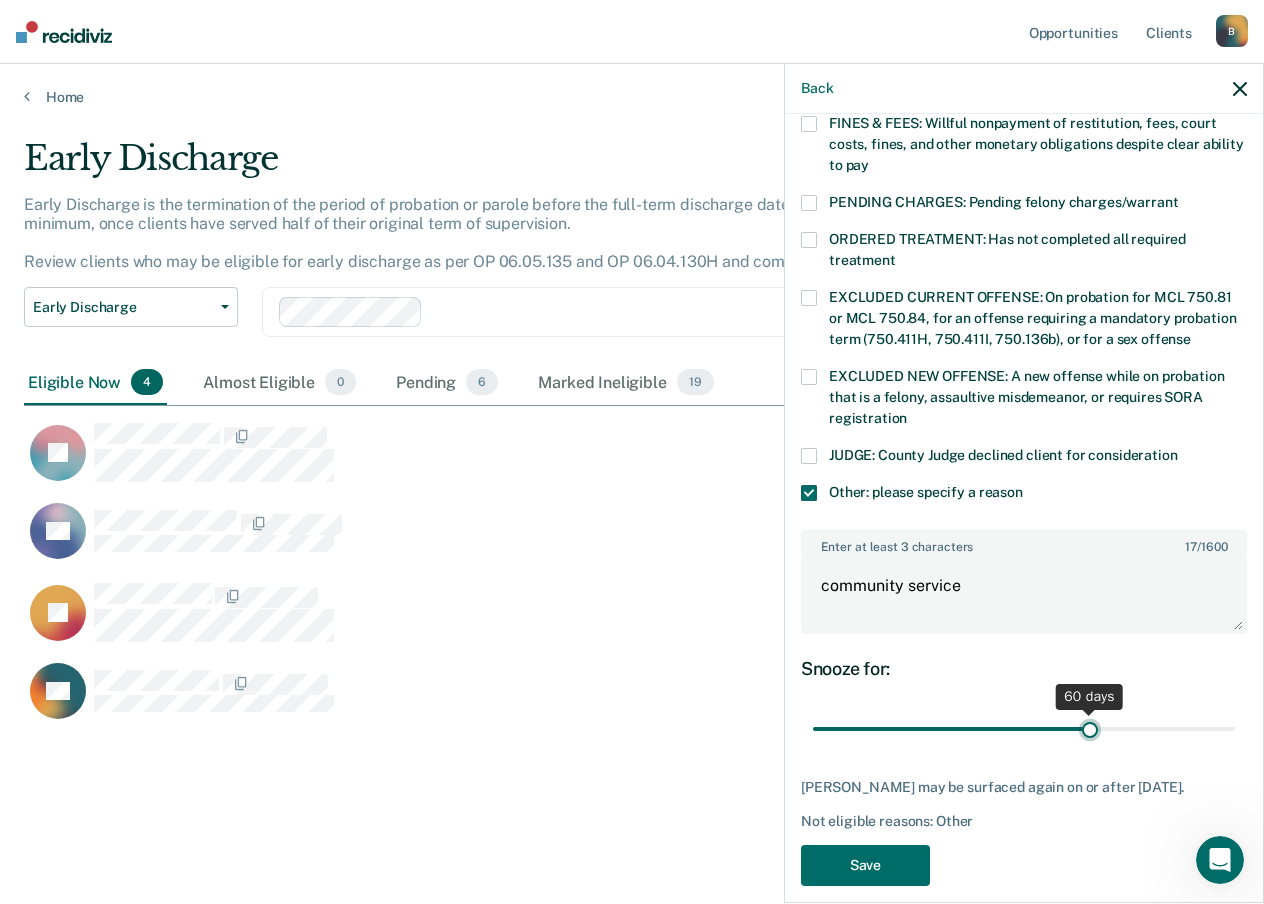 type on "60" 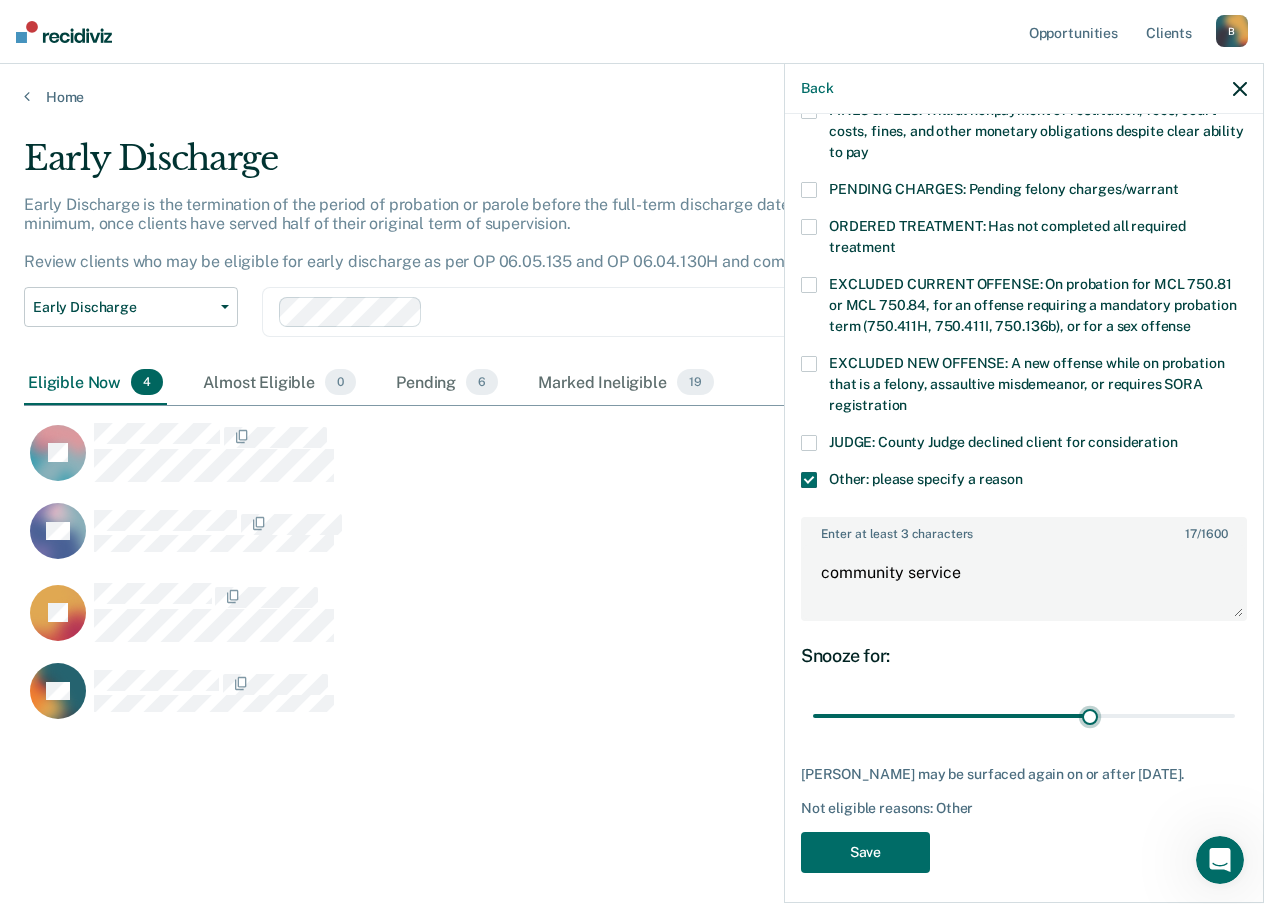 scroll, scrollTop: 611, scrollLeft: 0, axis: vertical 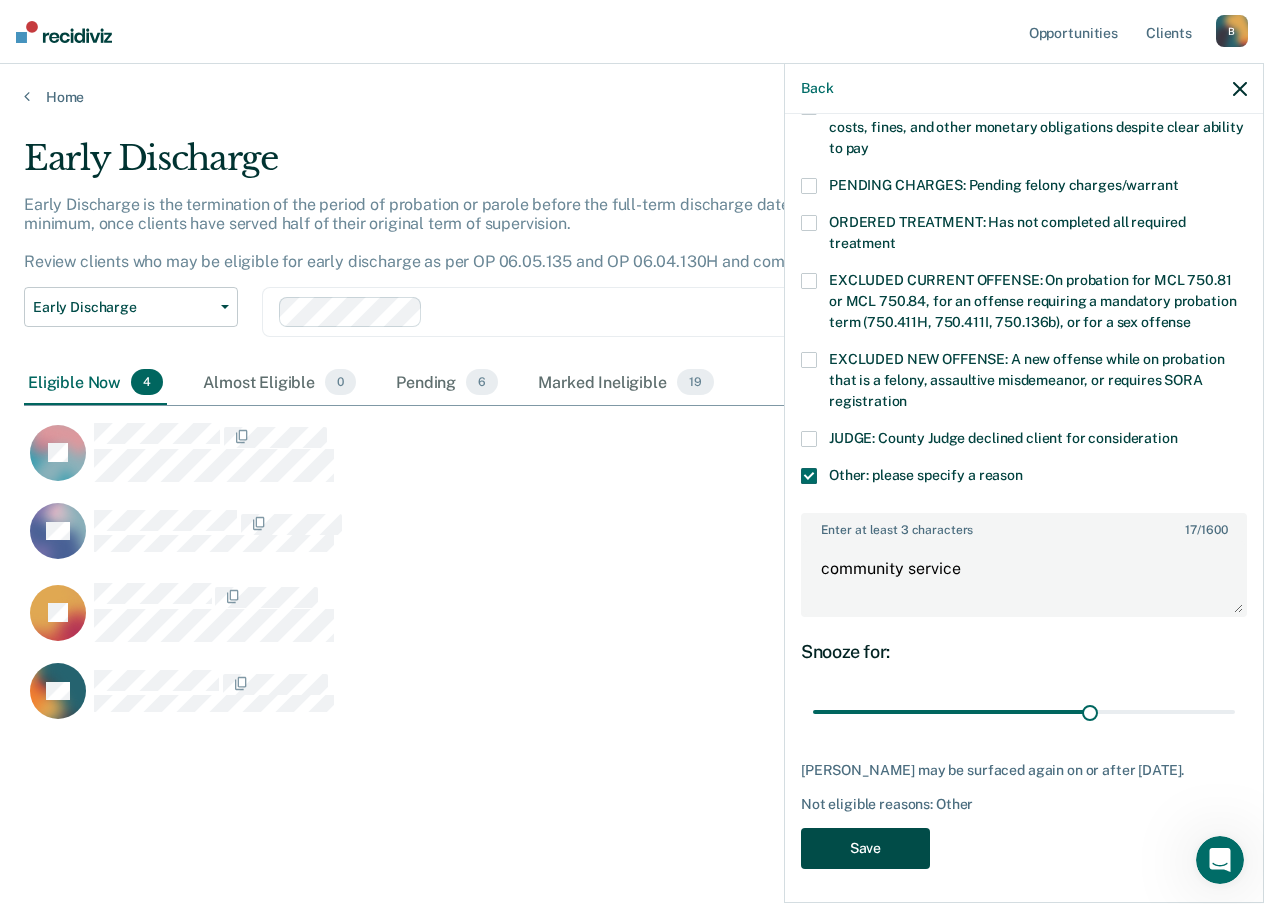 click on "Save" at bounding box center (865, 848) 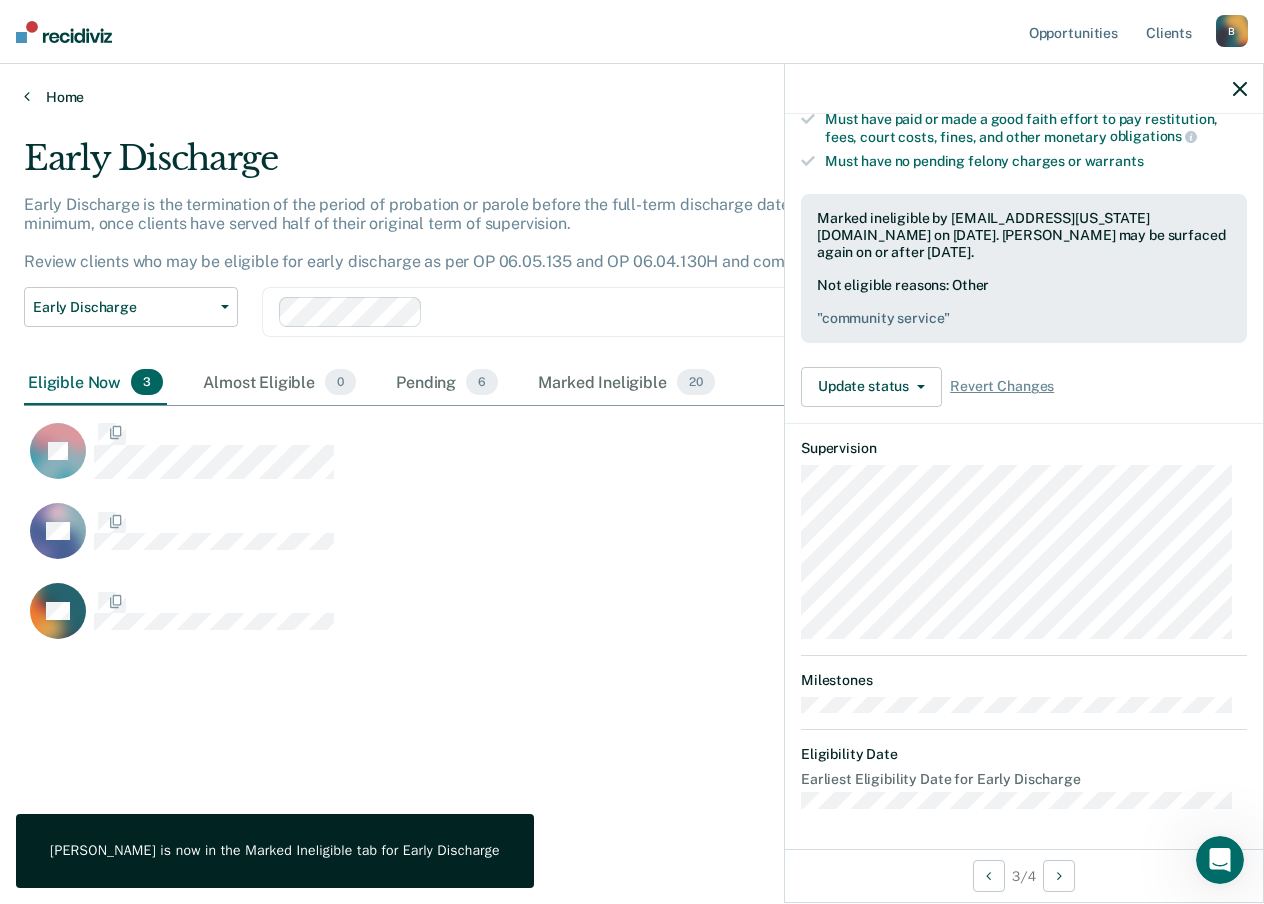 scroll, scrollTop: 400, scrollLeft: 0, axis: vertical 